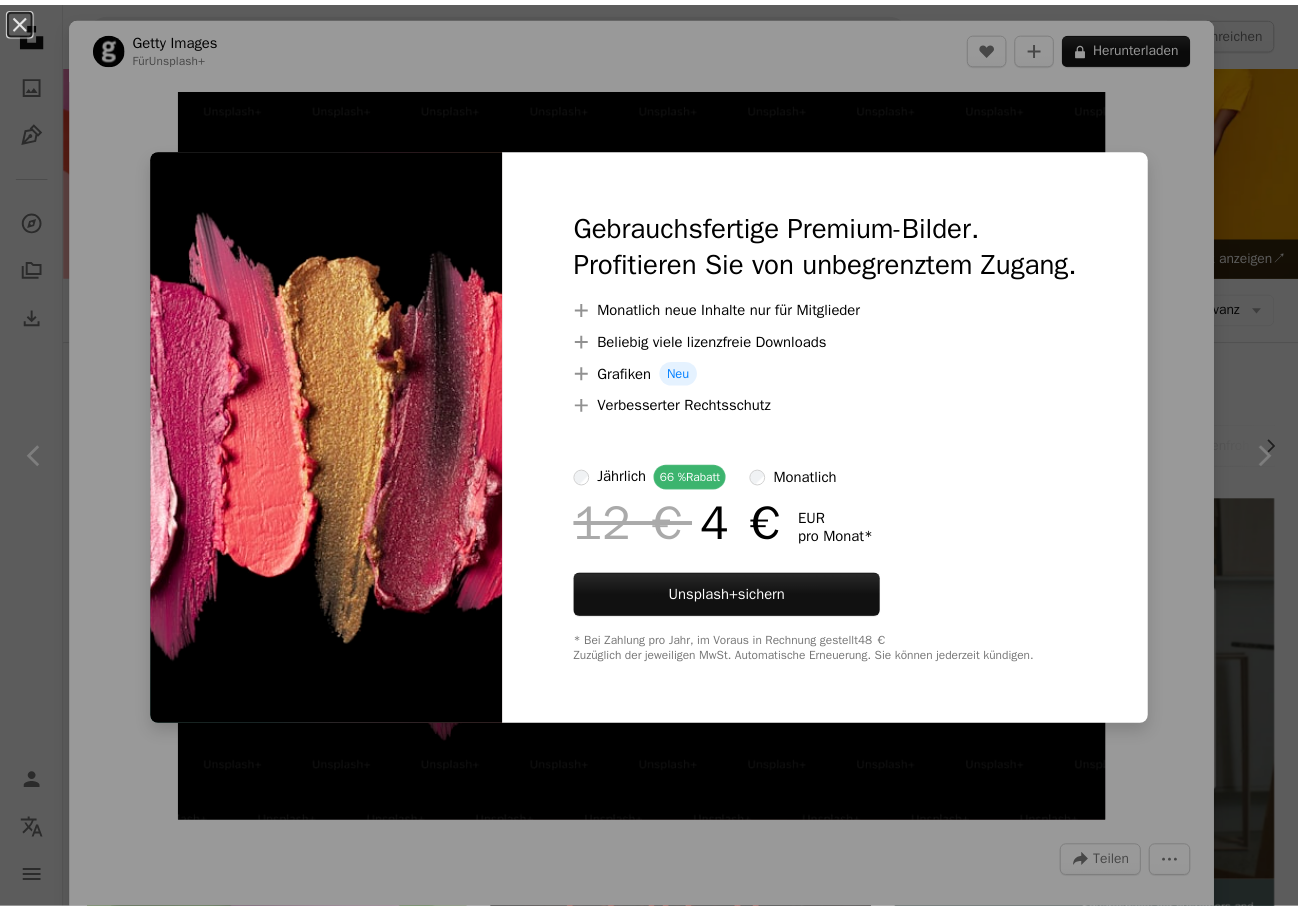 scroll, scrollTop: 4800, scrollLeft: 0, axis: vertical 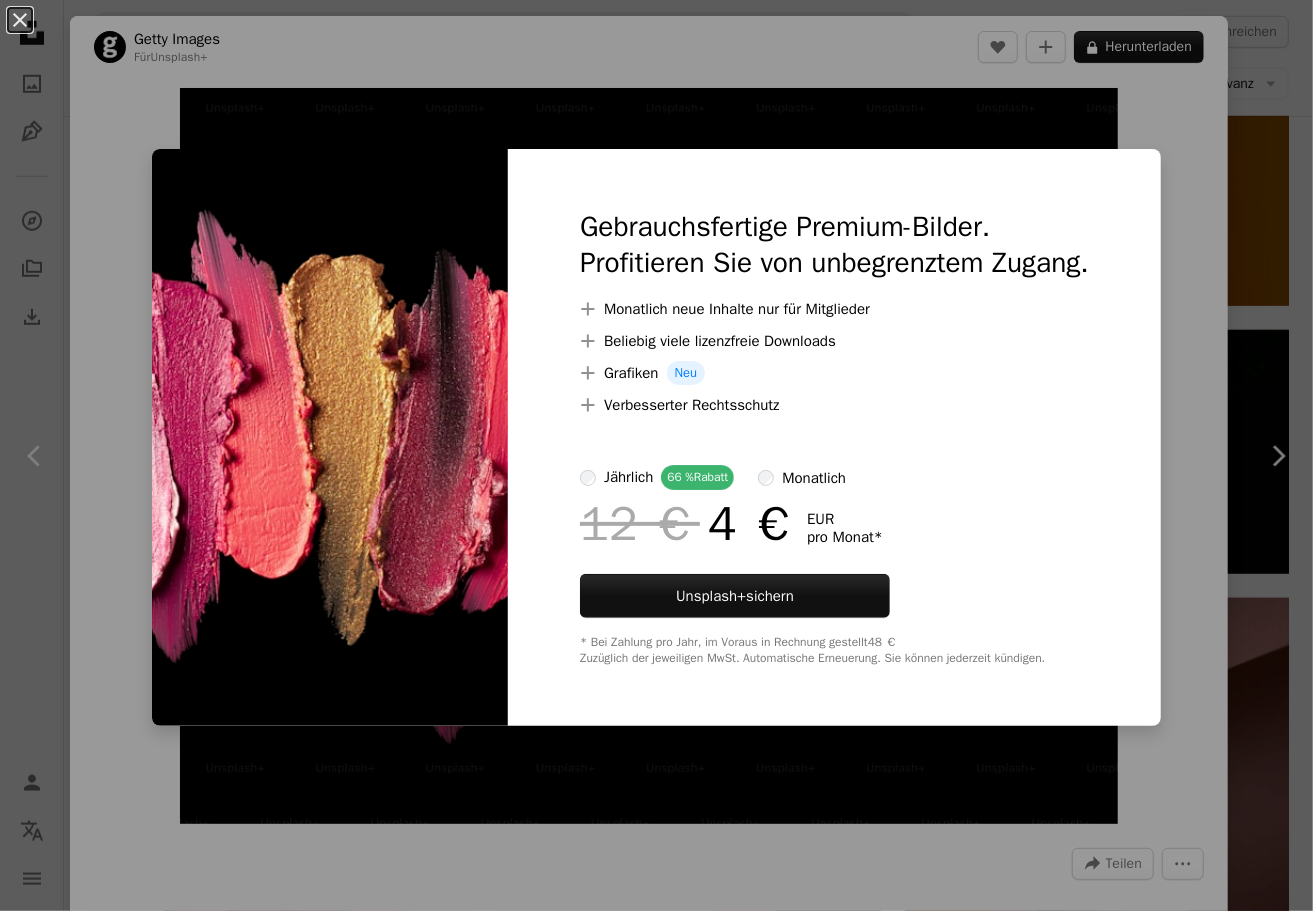 click on "Gebrauchsfertige Premium-Bilder. Profitieren Sie von unbegrenztem Zugang. A plus sign Monatlich neue Inhalte nur für Mitglieder A plus sign Beliebig viele lizenzfreie Downloads A plus sign Grafiken  Neu A plus sign Verbesserter Rechtsschutz jährlich 66 %  Rabatt monatlich 12 €   4 € EUR pro Monat * Unsplash+  sichern * Bei Zahlung pro Jahr, im Voraus in Rechnung gestellt  48 € Zuzüglich der jeweiligen MwSt. Automatische Erneuerung. Sie können jederzeit kündigen." at bounding box center [834, 437] 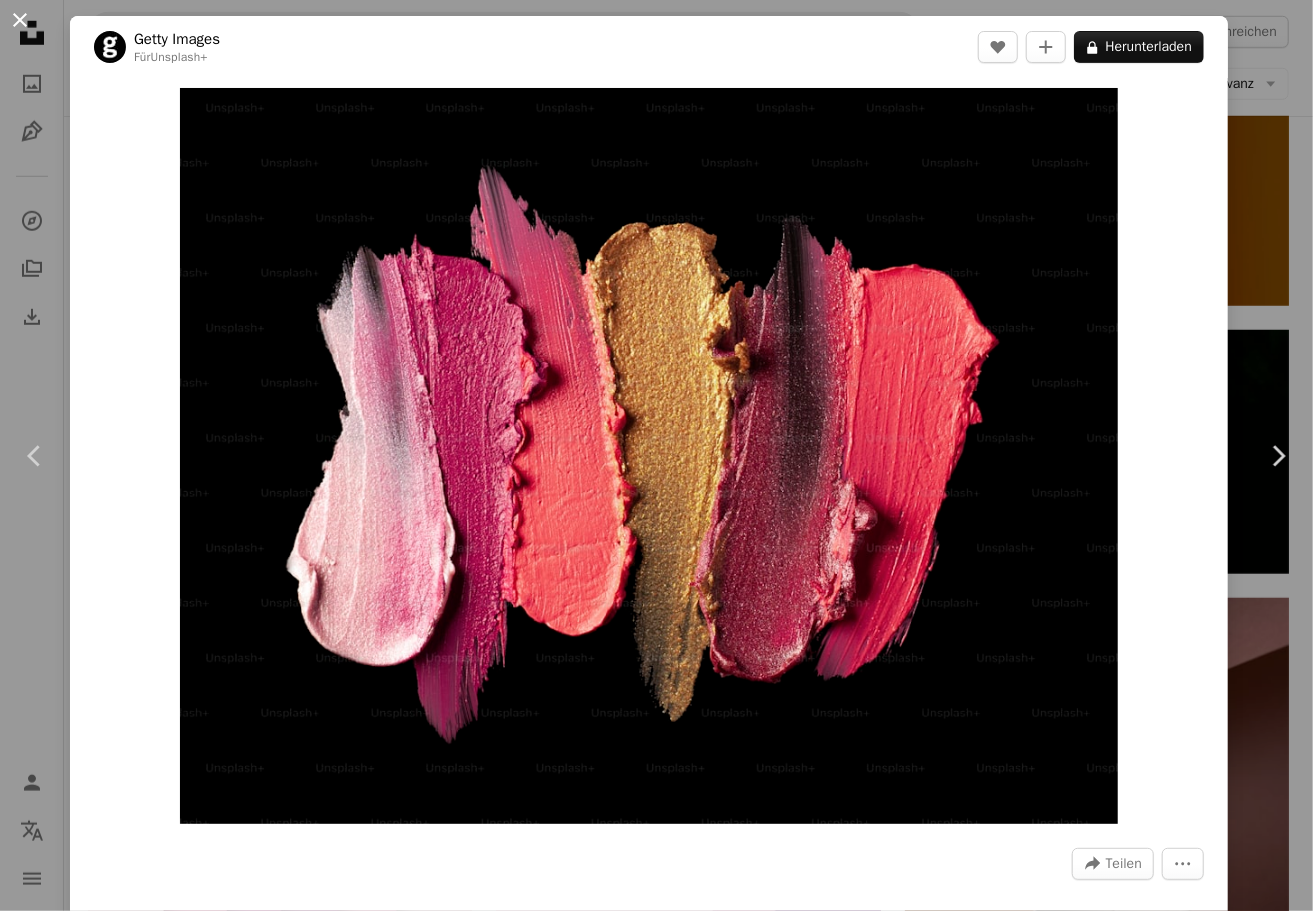 click on "An X shape" at bounding box center (20, 20) 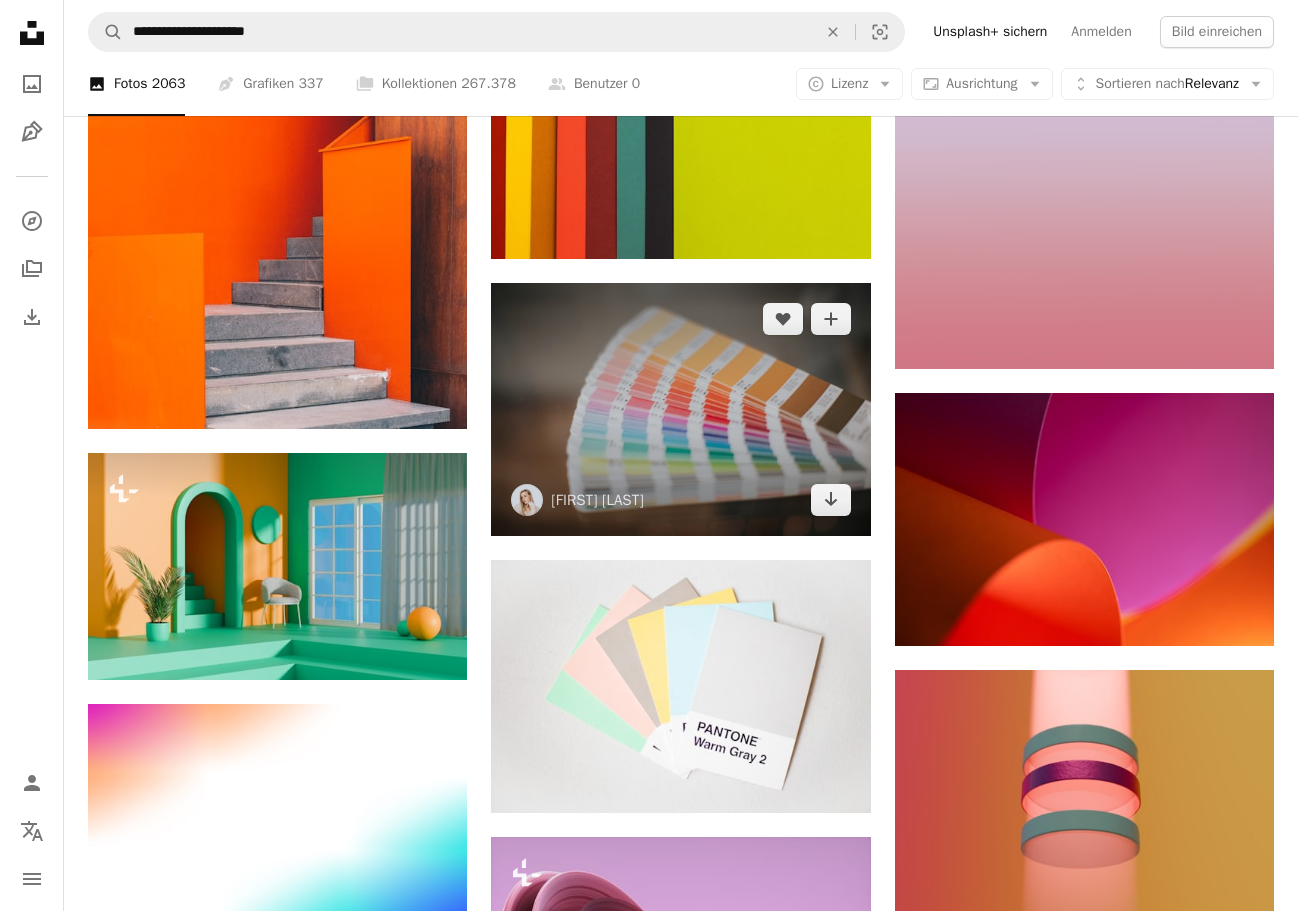 scroll, scrollTop: 18500, scrollLeft: 0, axis: vertical 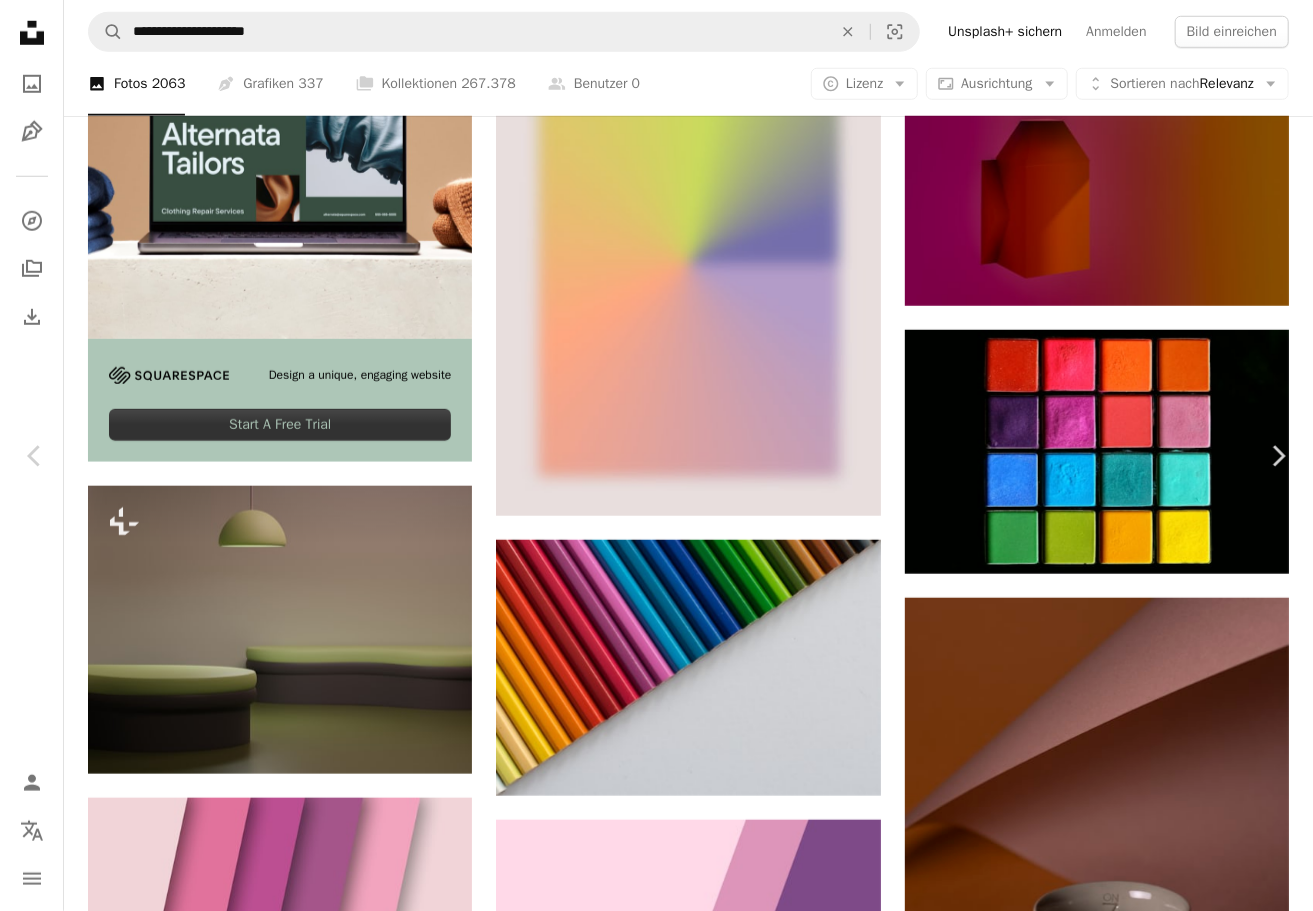 click at bounding box center (271, 18499) 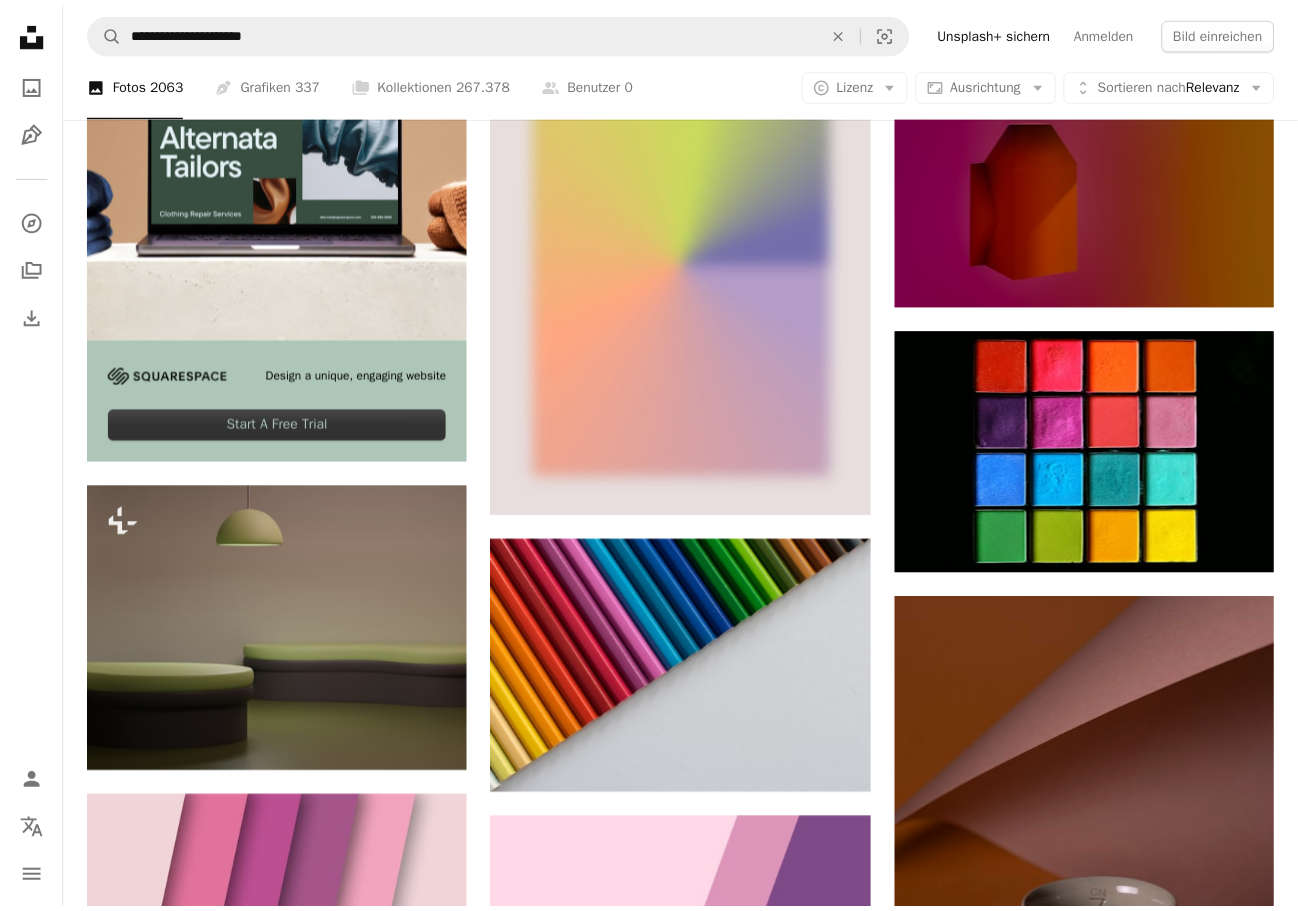 scroll, scrollTop: 18500, scrollLeft: 0, axis: vertical 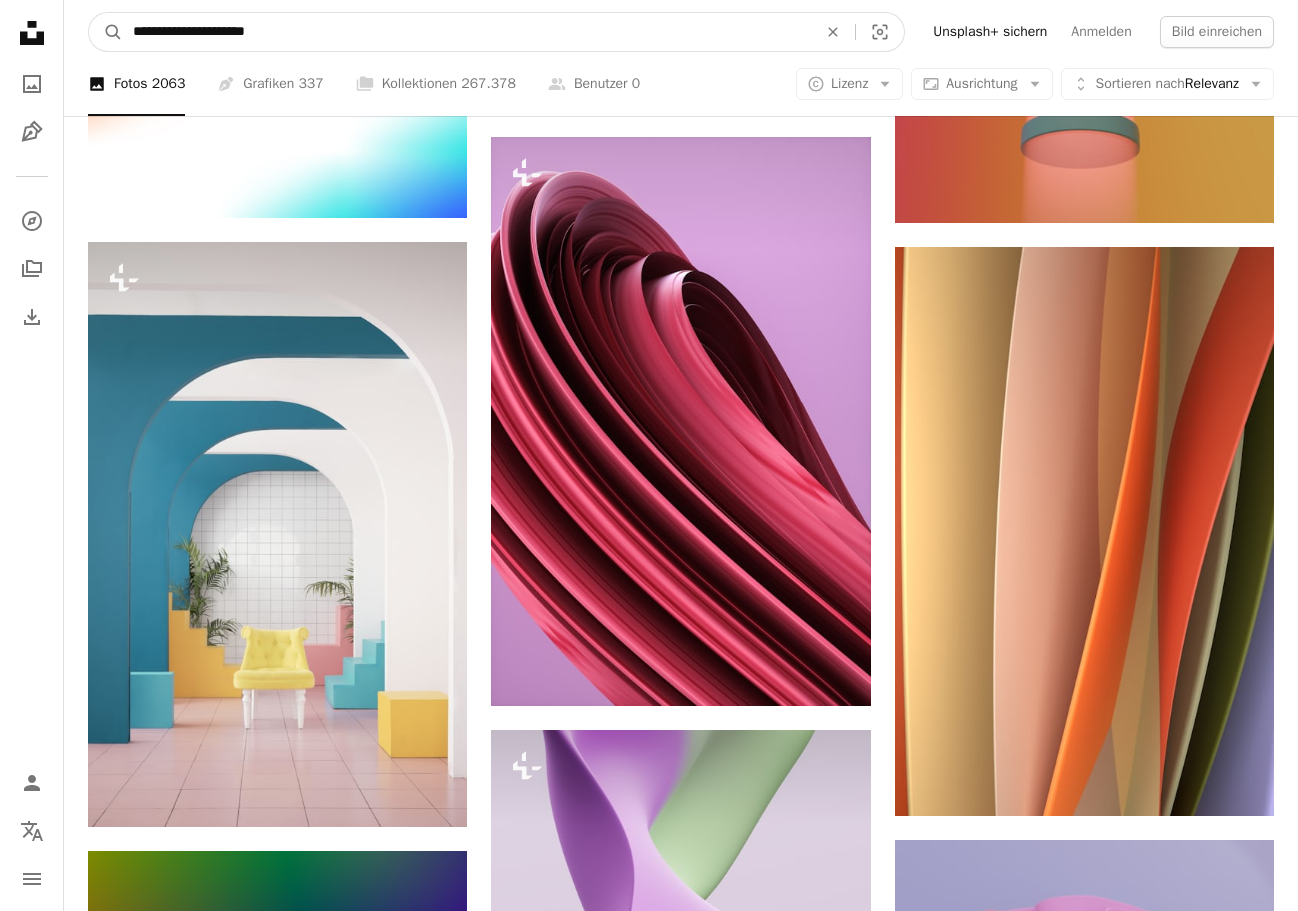 drag, startPoint x: 322, startPoint y: 43, endPoint x: -4, endPoint y: 33, distance: 326.15335 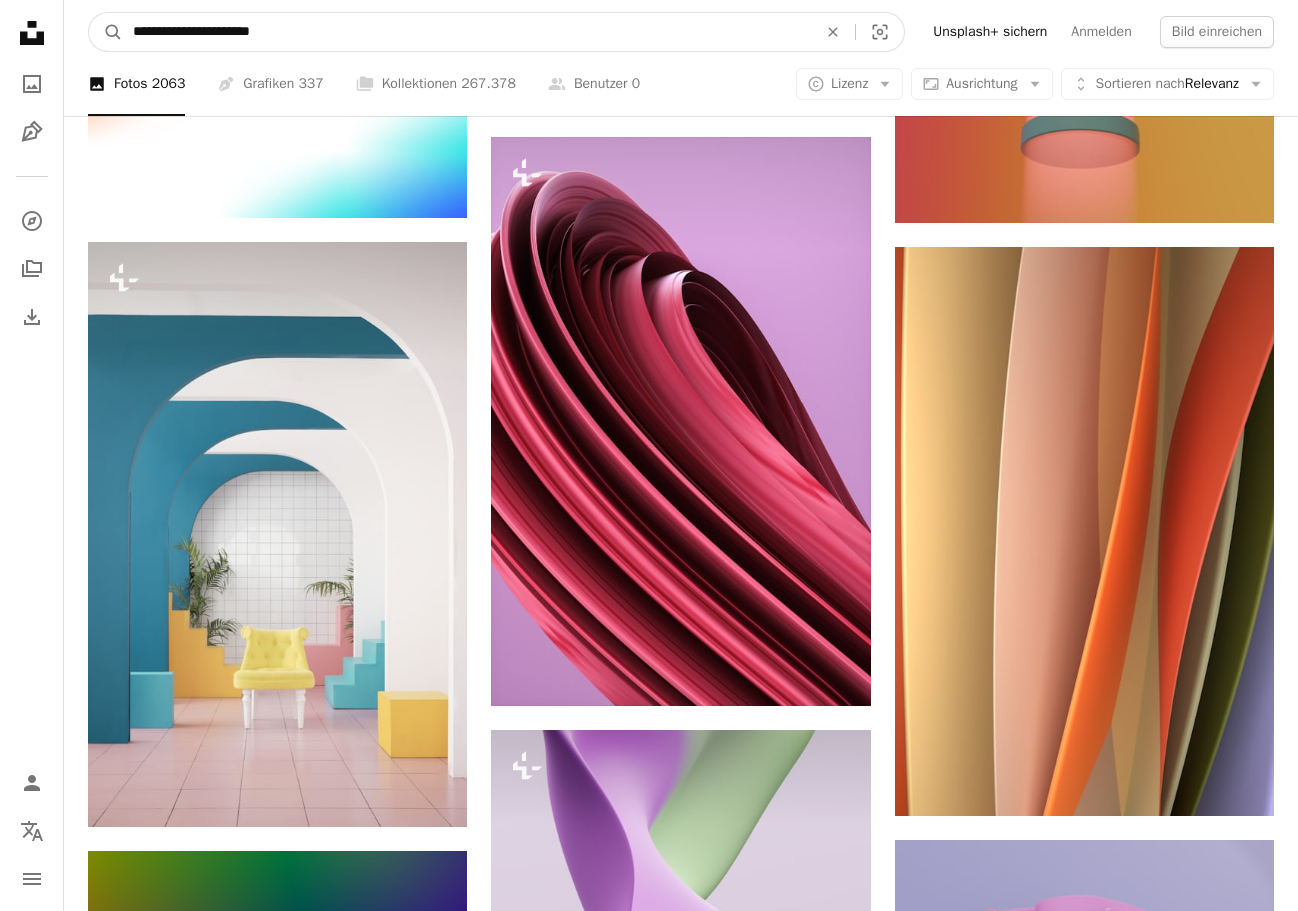 click on "A magnifying glass" at bounding box center (106, 32) 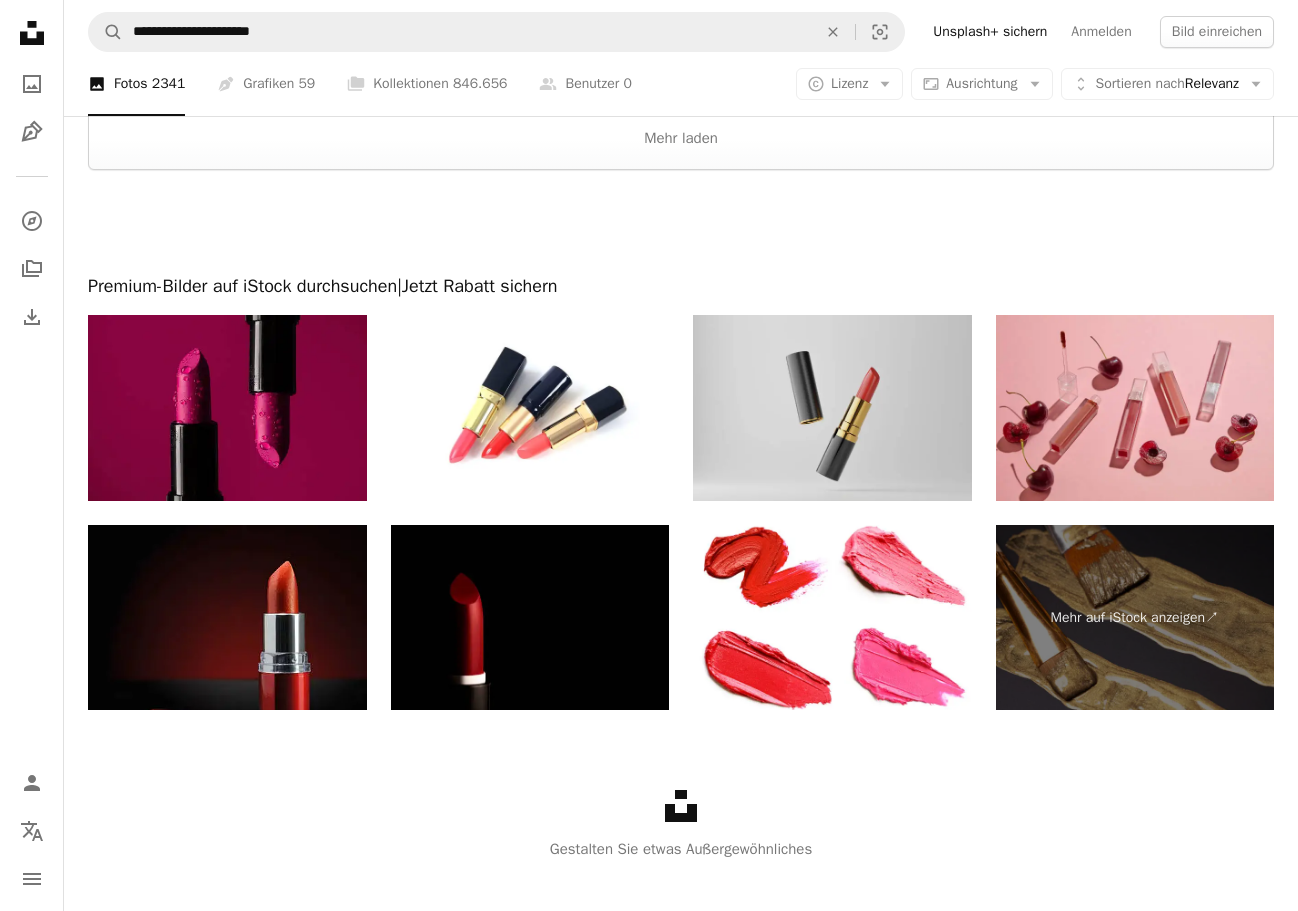 scroll, scrollTop: 4426, scrollLeft: 0, axis: vertical 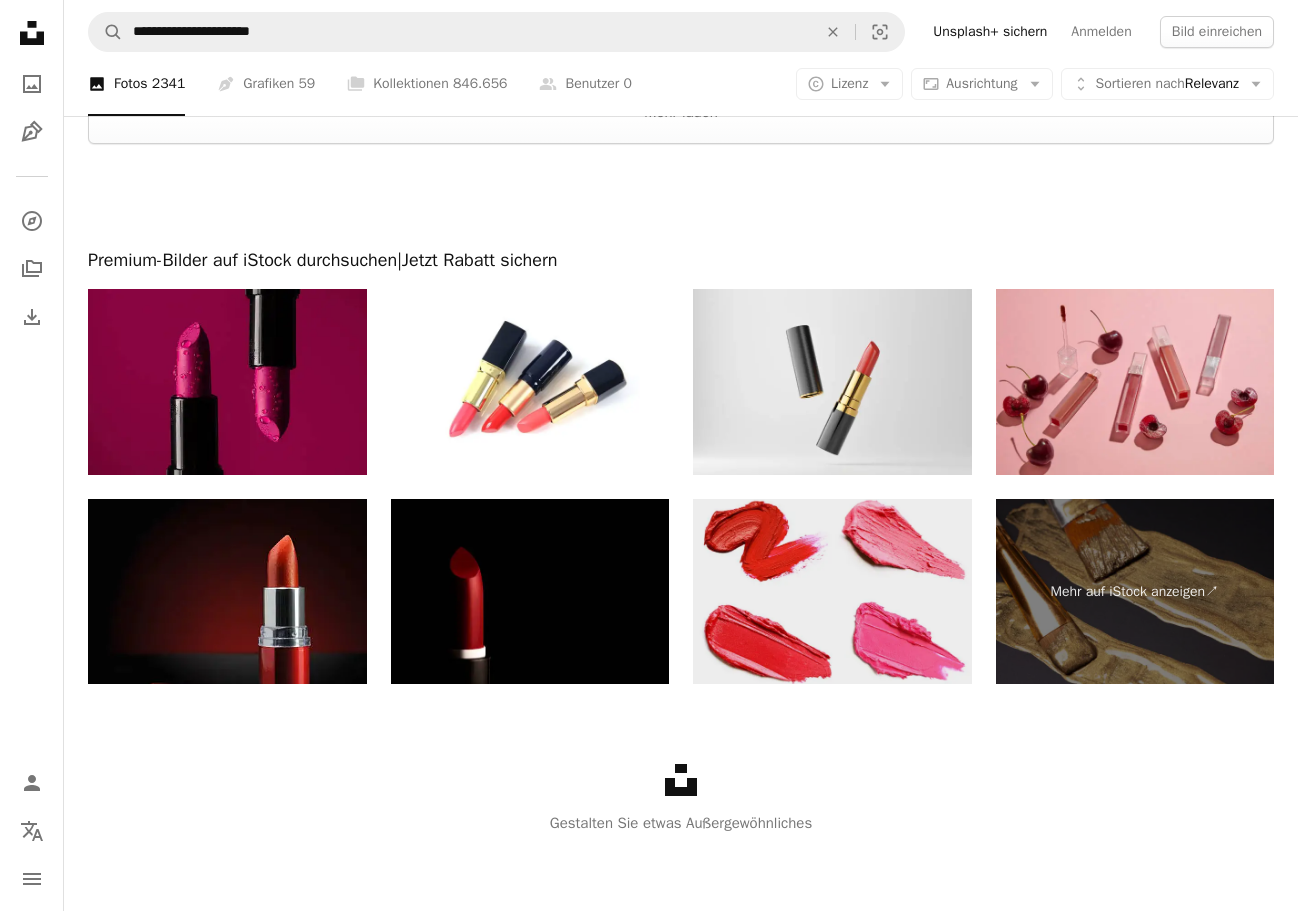click at bounding box center (832, 592) 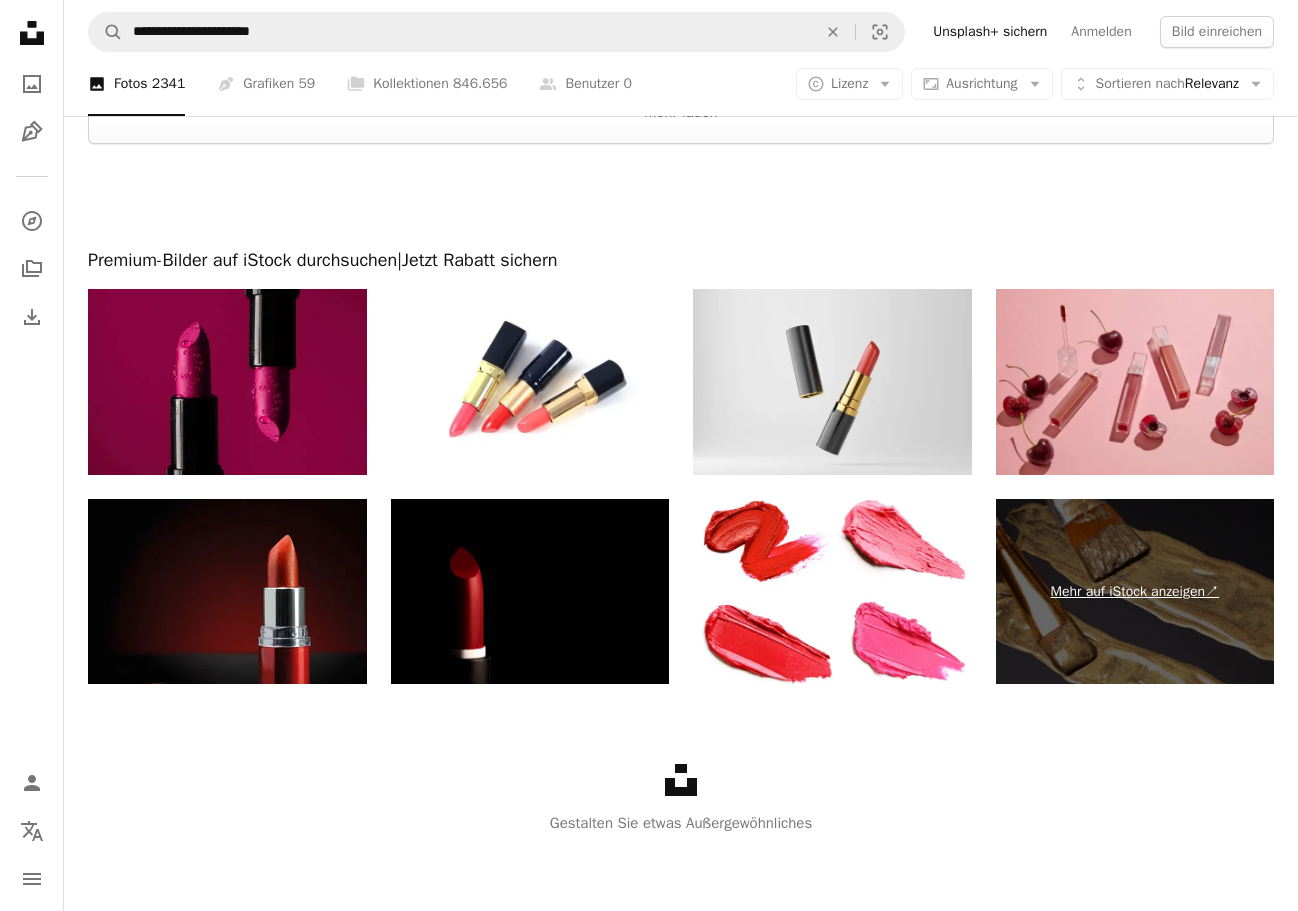 click on "Mehr auf iStock anzeigen  ↗" at bounding box center [1135, 592] 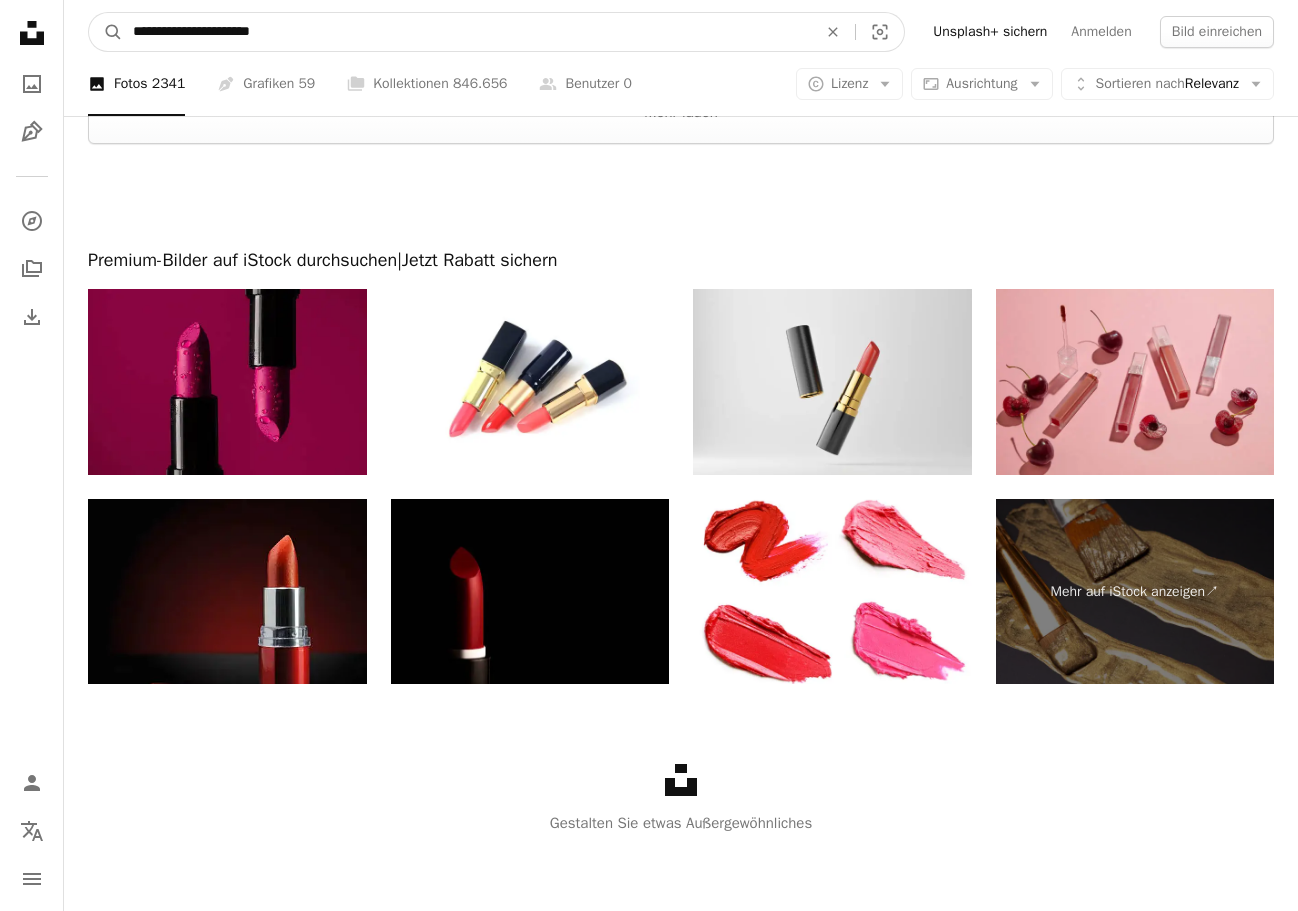 drag, startPoint x: 365, startPoint y: 25, endPoint x: 1, endPoint y: 22, distance: 364.01236 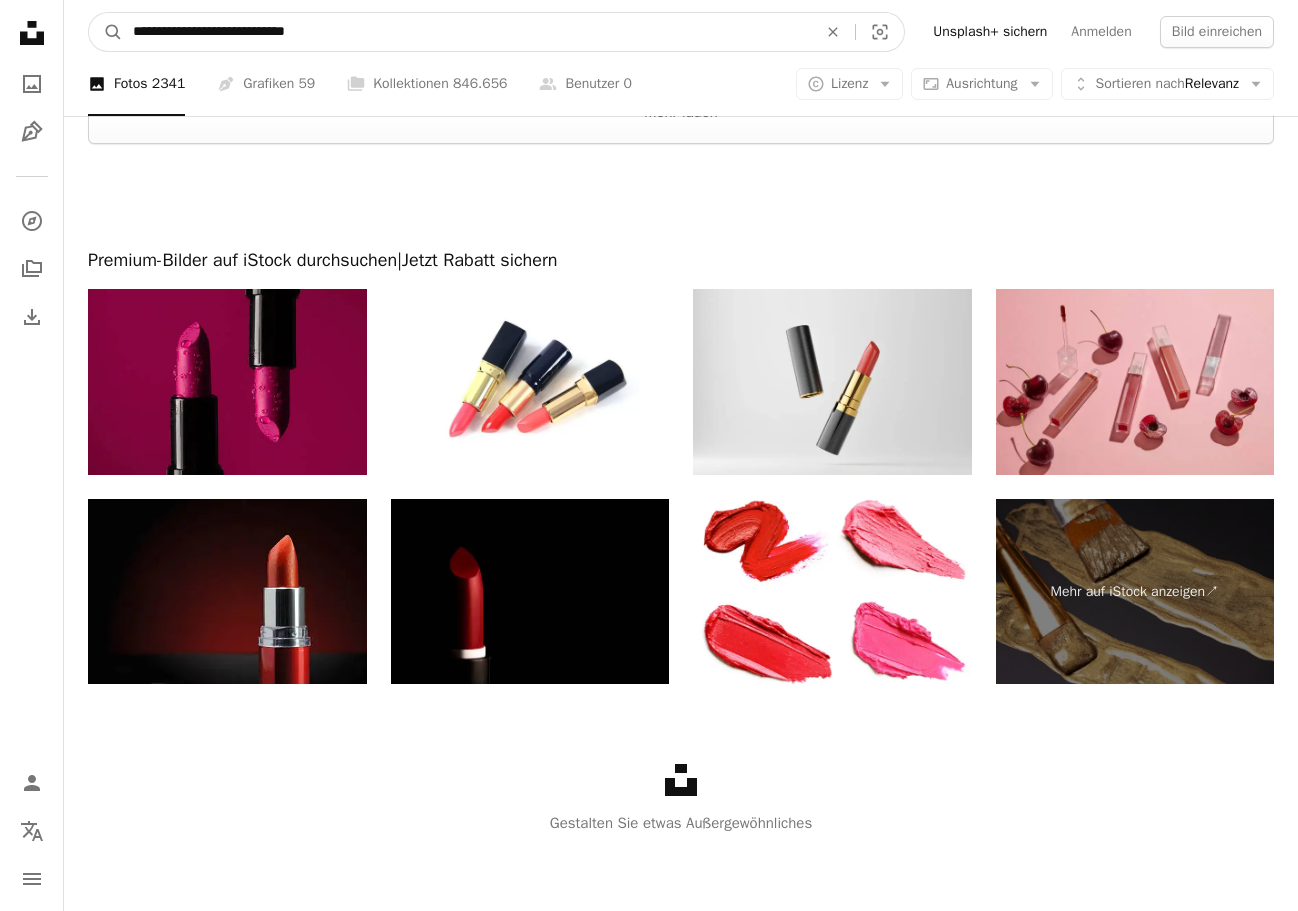type on "**********" 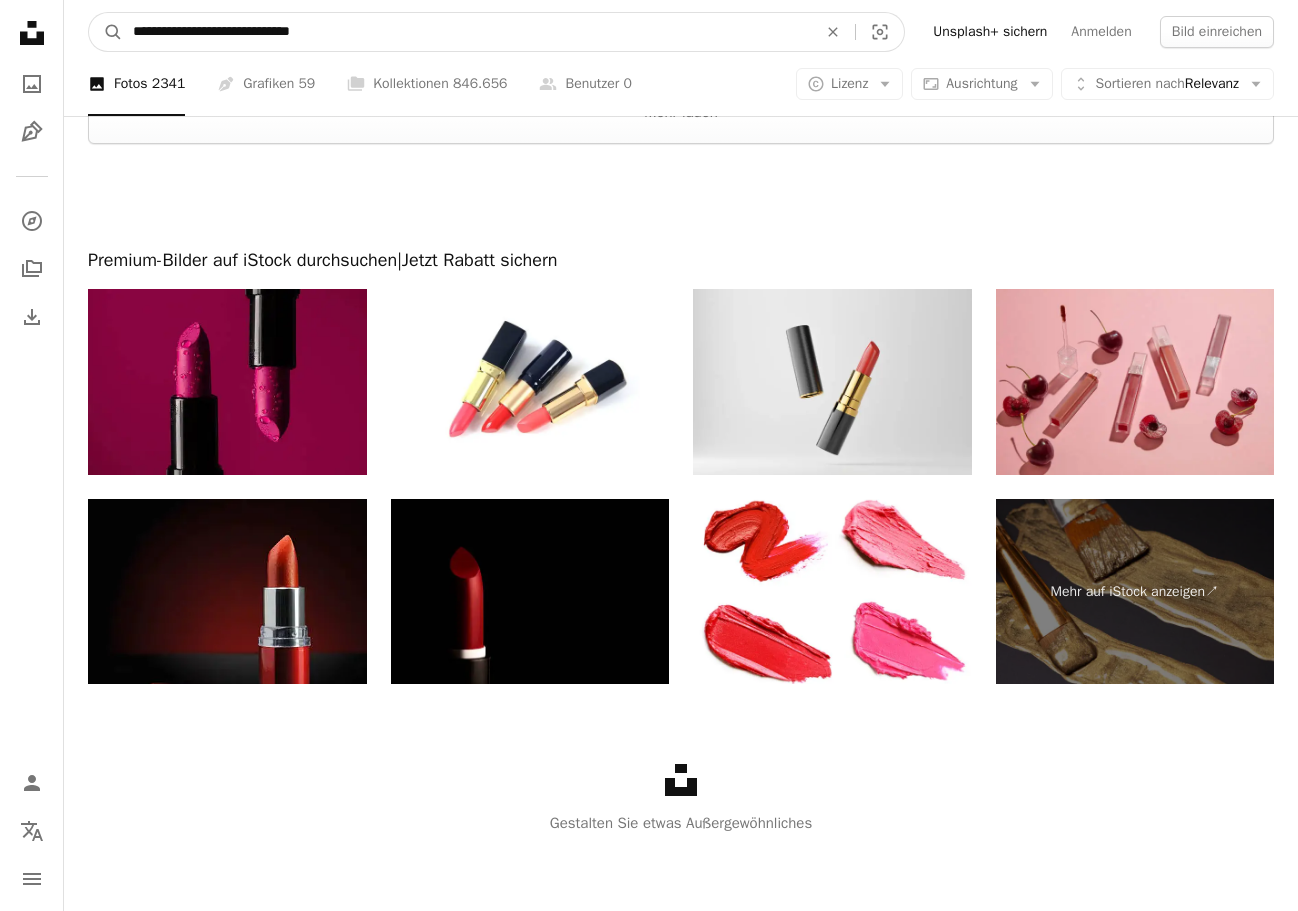 click on "A magnifying glass" at bounding box center (106, 32) 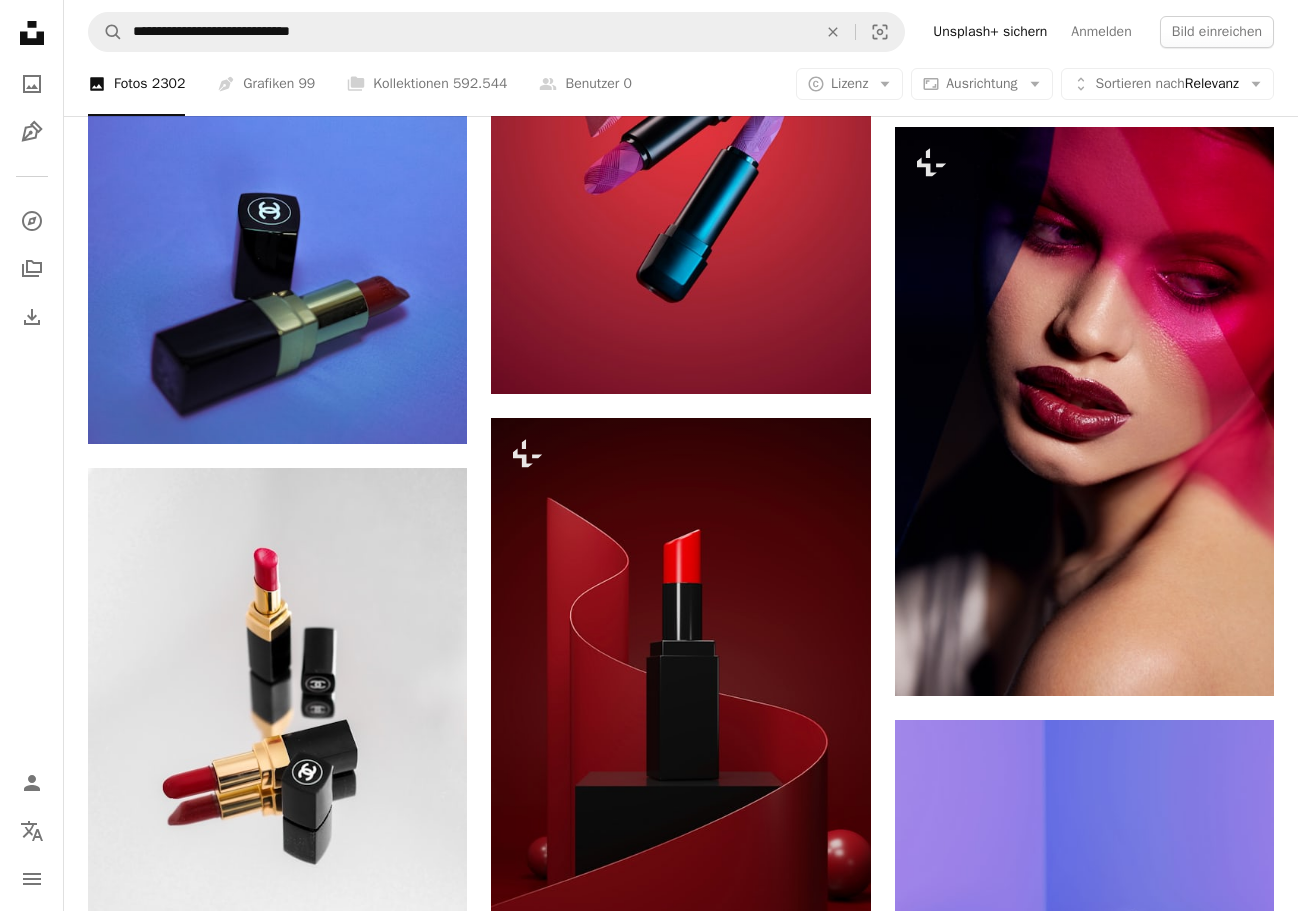 scroll, scrollTop: 1200, scrollLeft: 0, axis: vertical 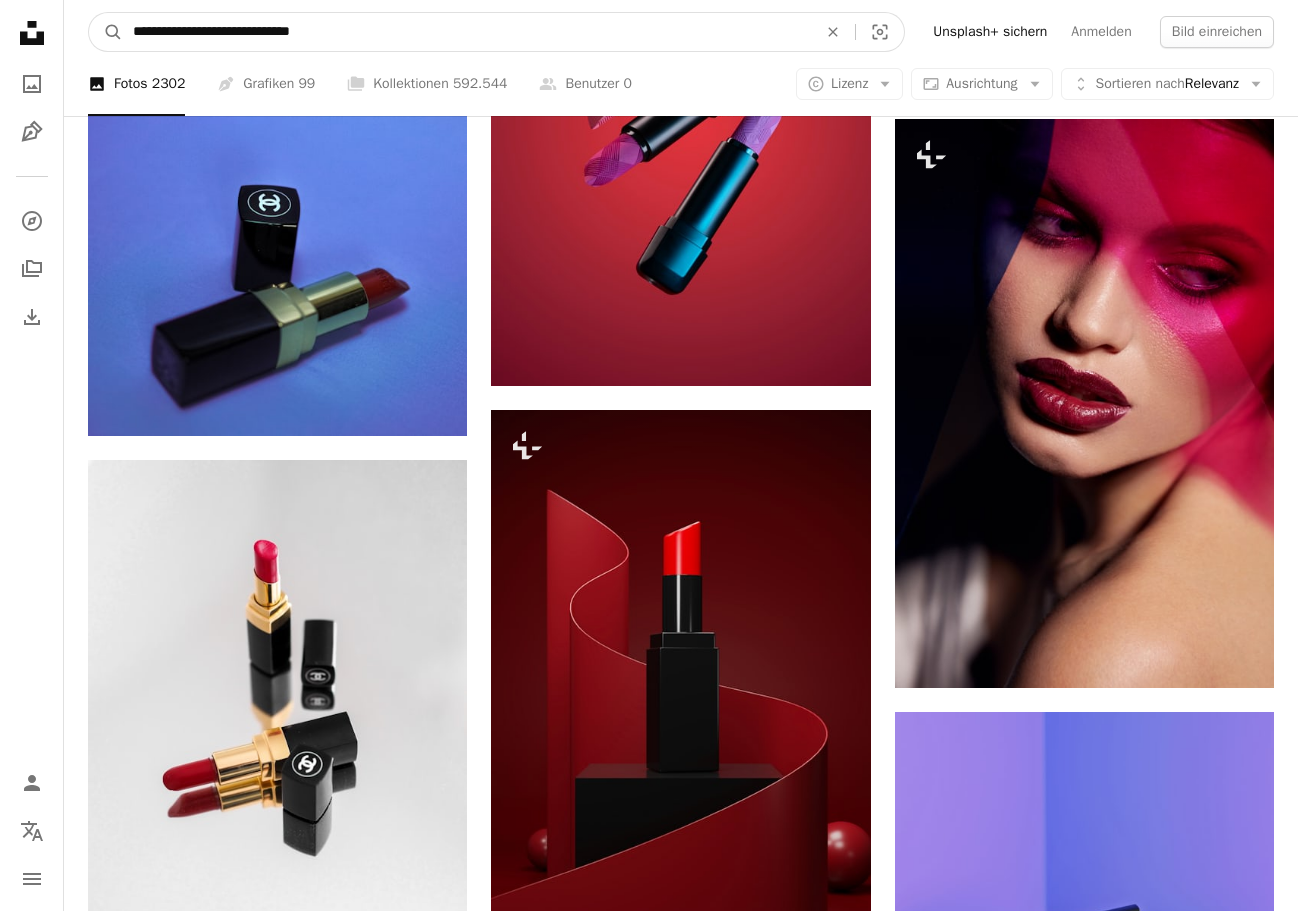 drag, startPoint x: 383, startPoint y: 46, endPoint x: 124, endPoint y: 26, distance: 259.77106 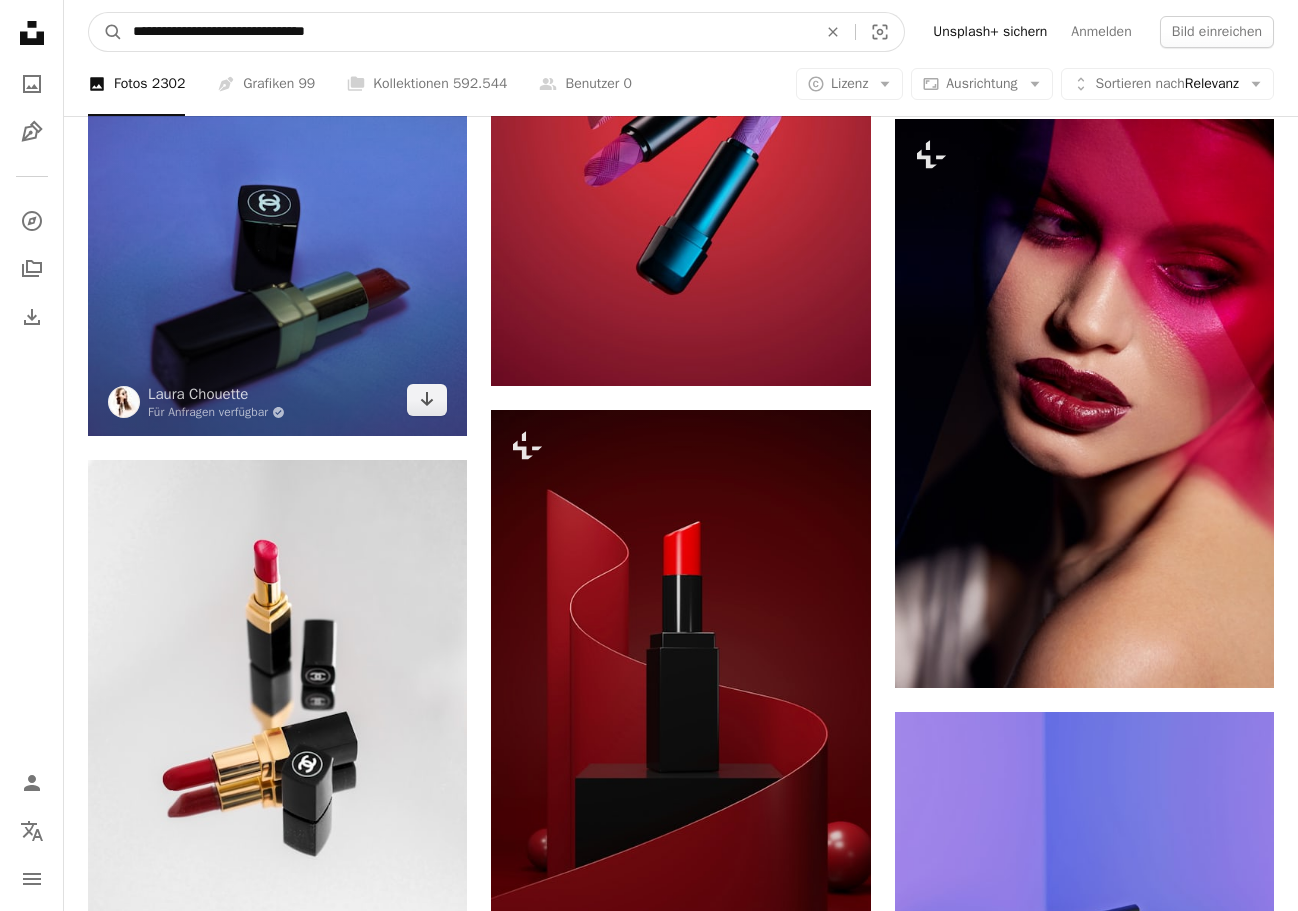 click on "A magnifying glass" at bounding box center [106, 32] 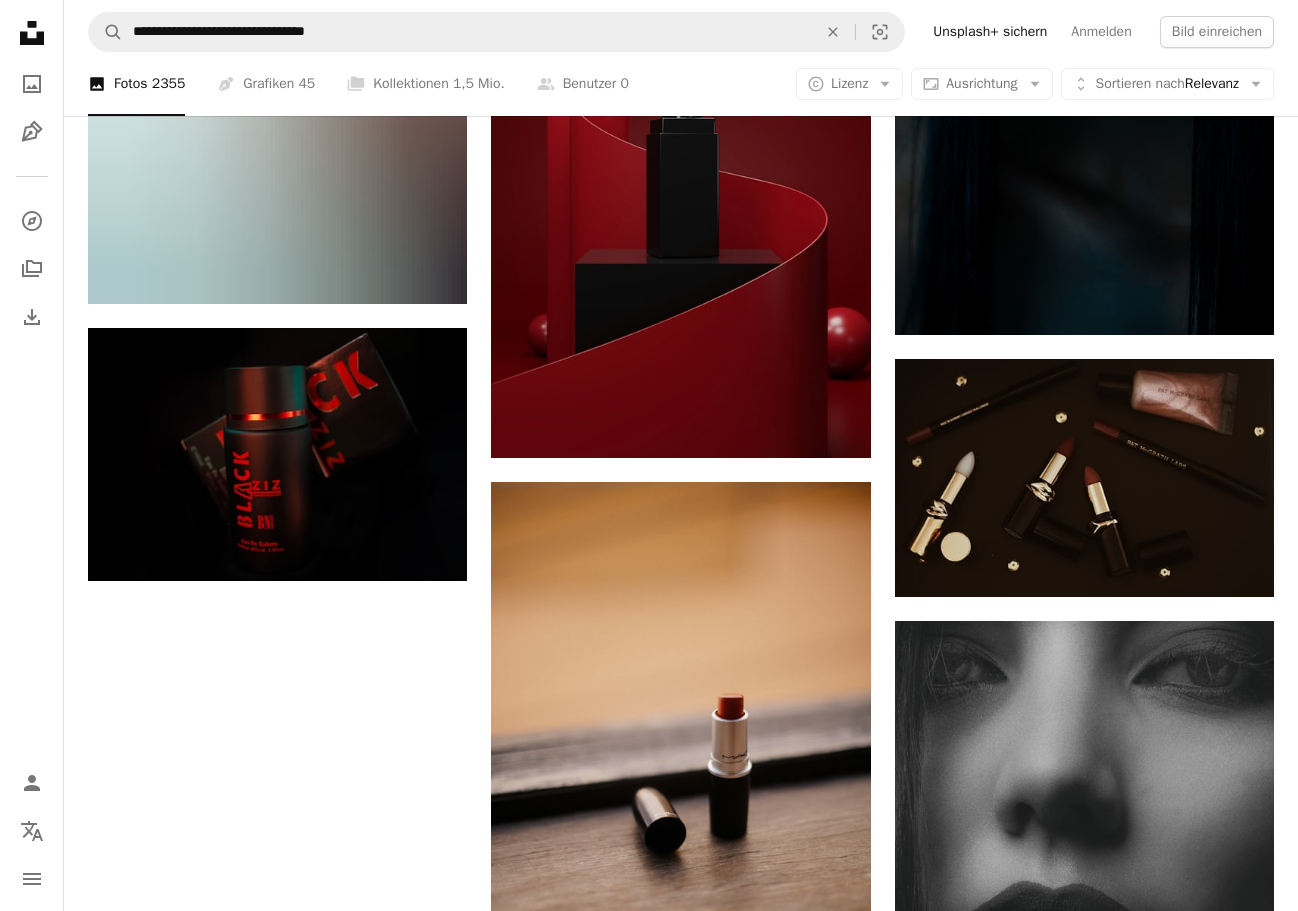 scroll, scrollTop: 3400, scrollLeft: 0, axis: vertical 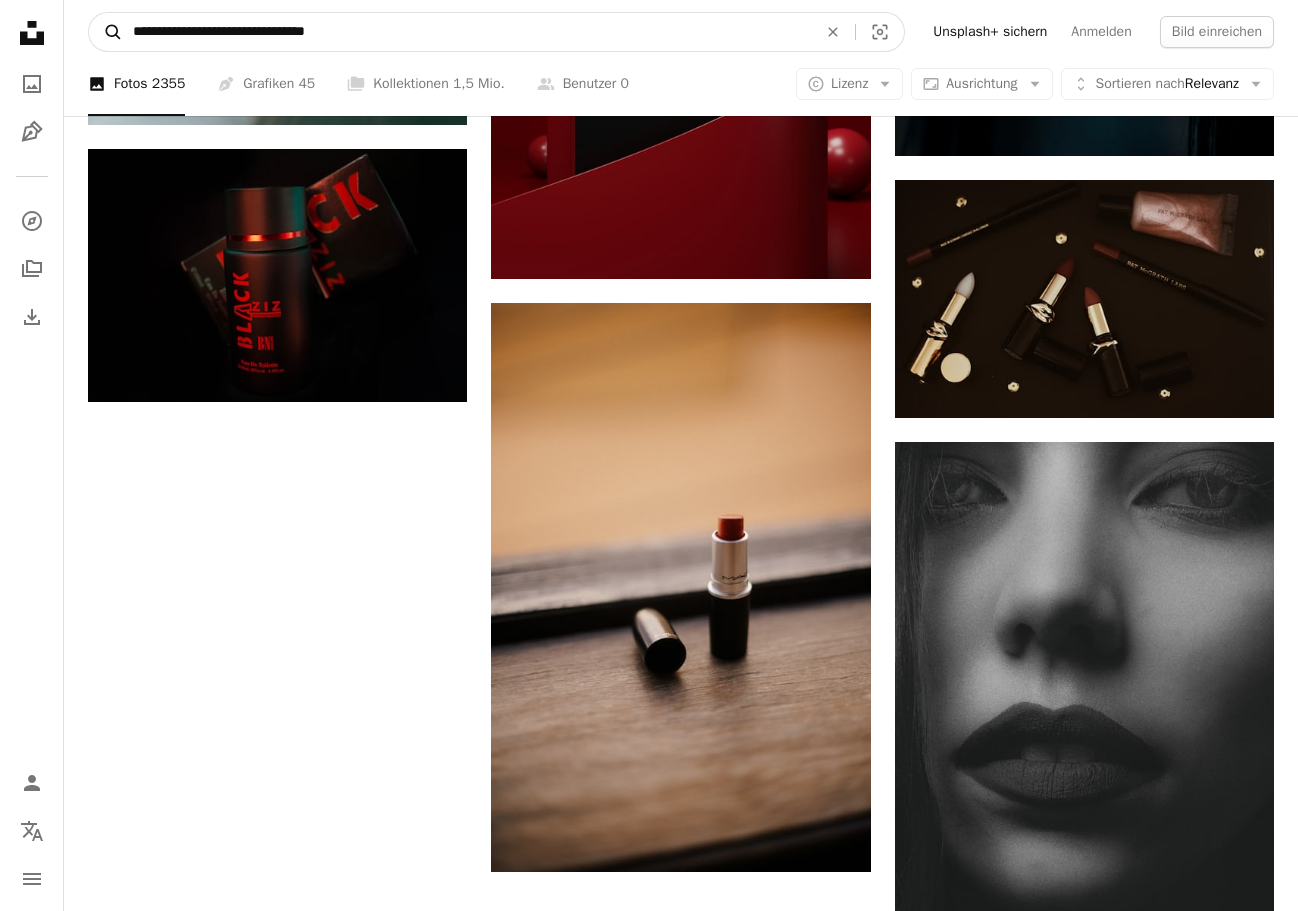 drag, startPoint x: 412, startPoint y: 28, endPoint x: 94, endPoint y: 17, distance: 318.1902 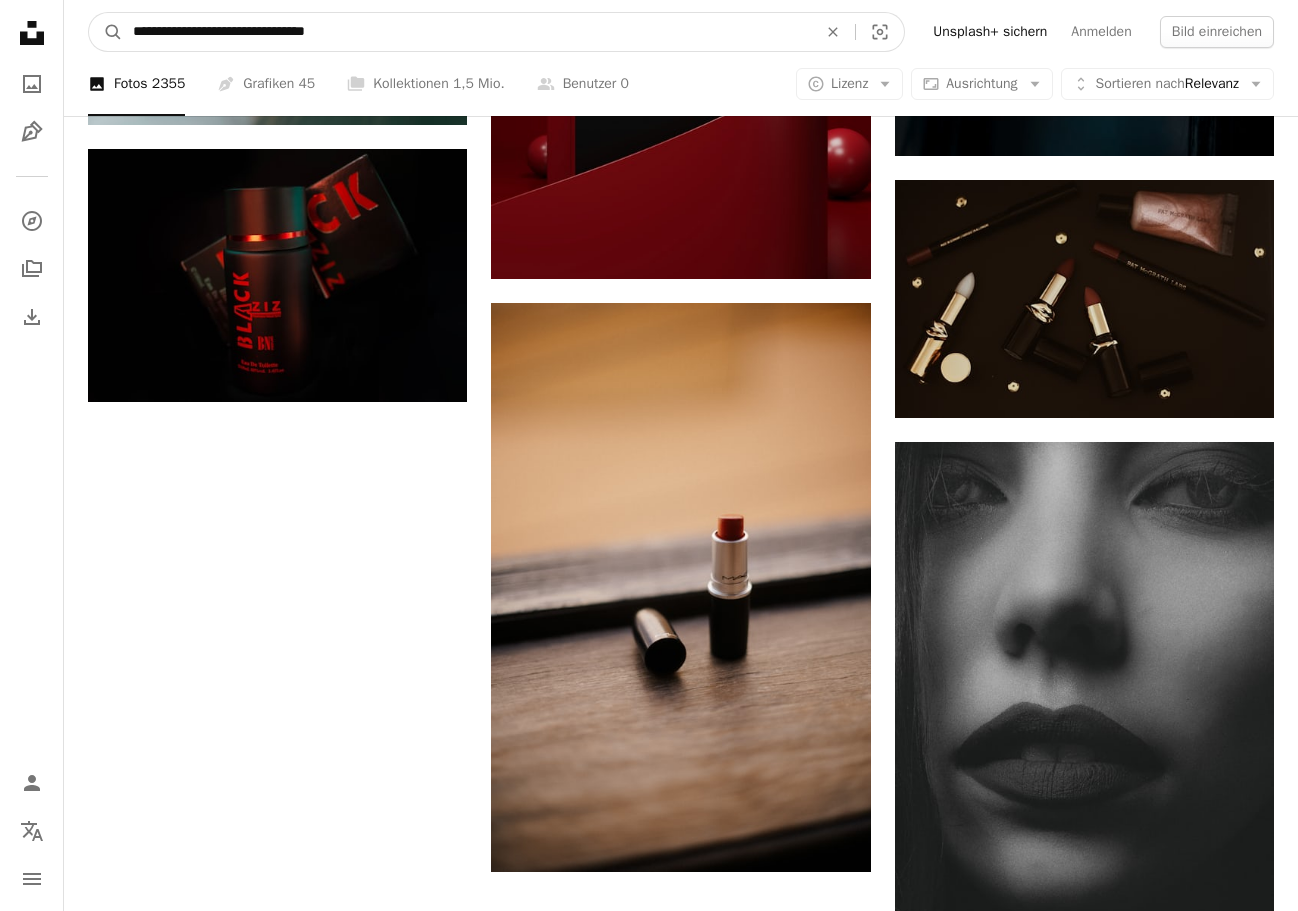paste on "**********" 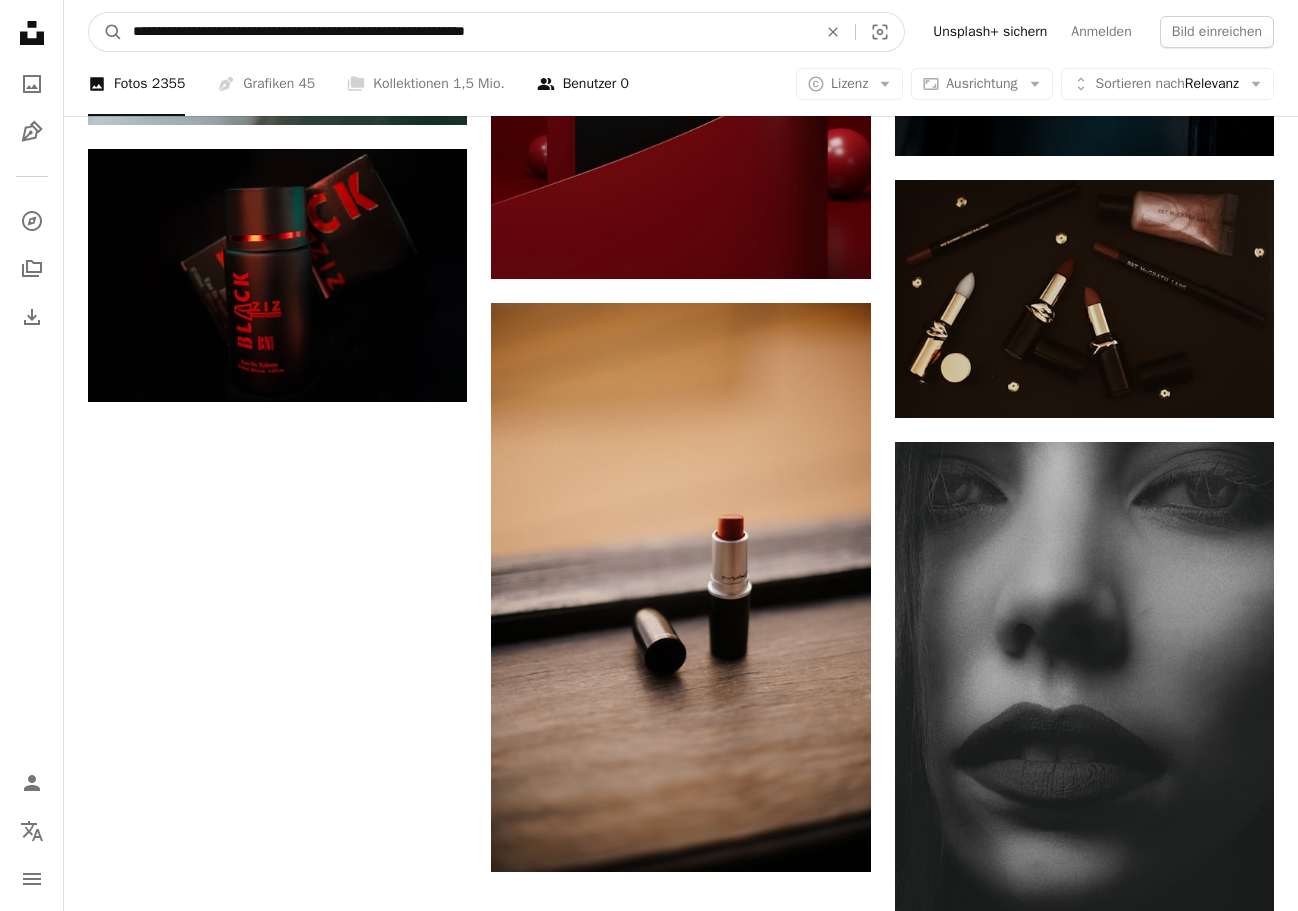 click on "A magnifying glass" at bounding box center (106, 32) 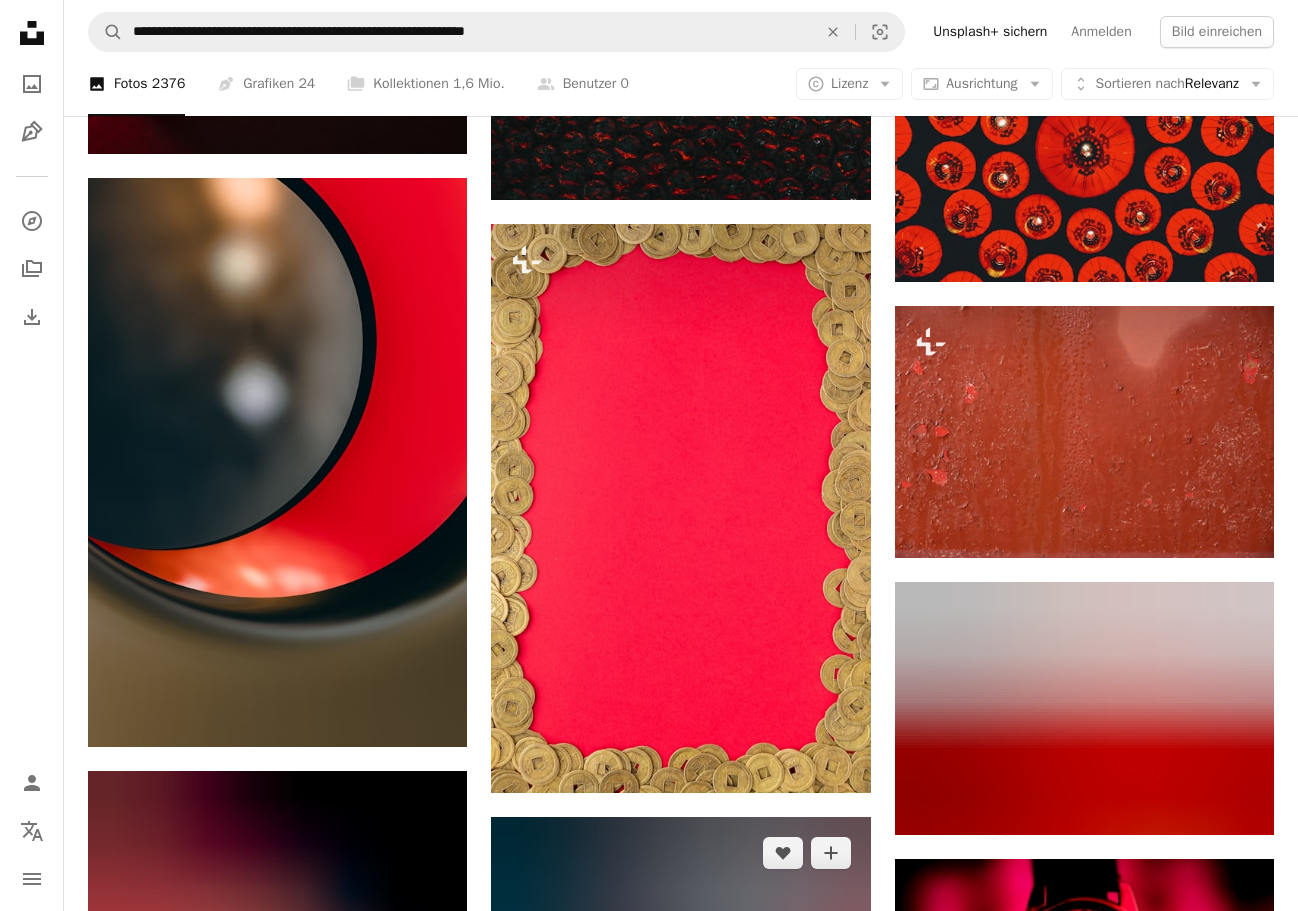 scroll, scrollTop: 1495, scrollLeft: 0, axis: vertical 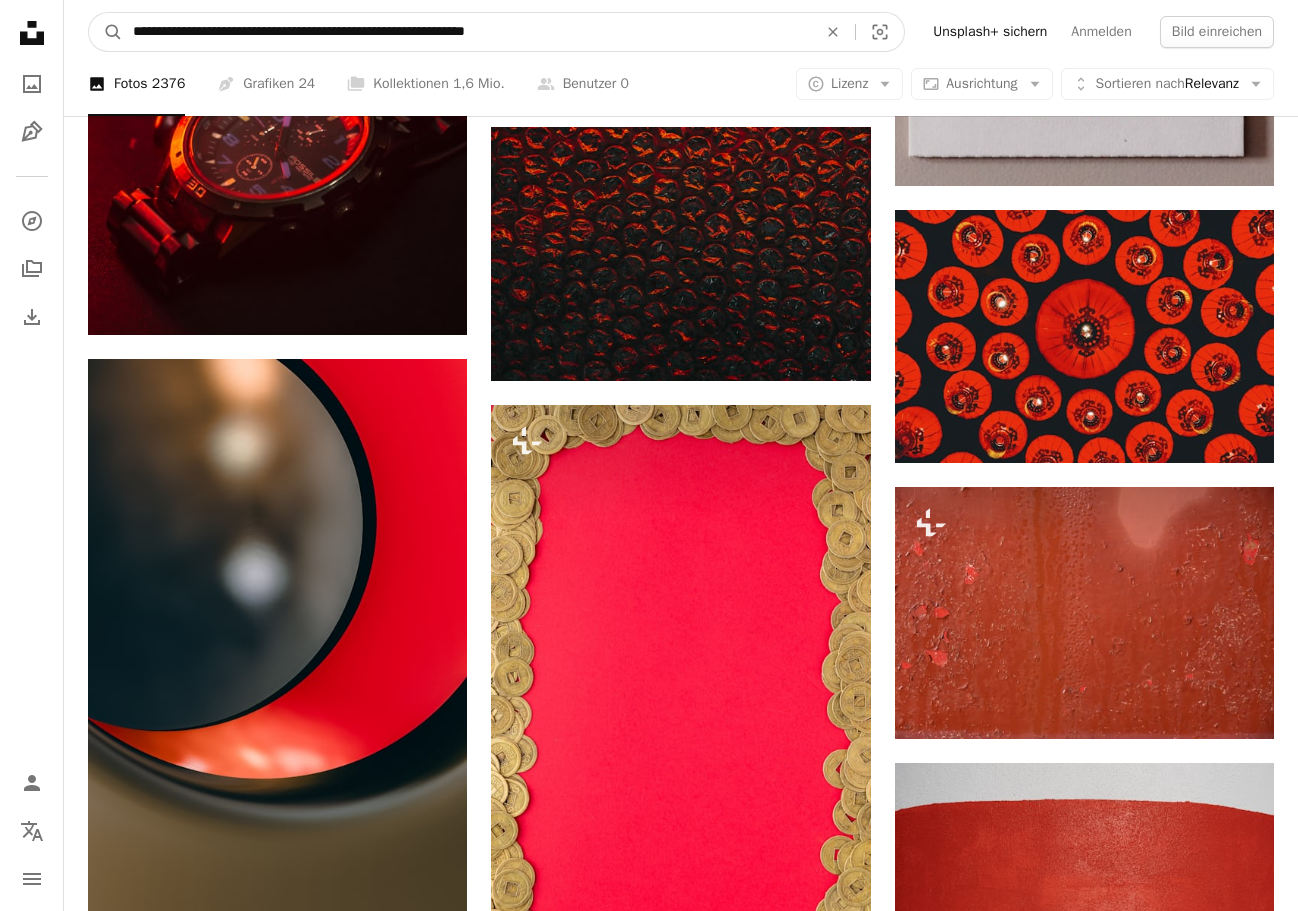 drag, startPoint x: 600, startPoint y: 34, endPoint x: -4, endPoint y: 35, distance: 604.00085 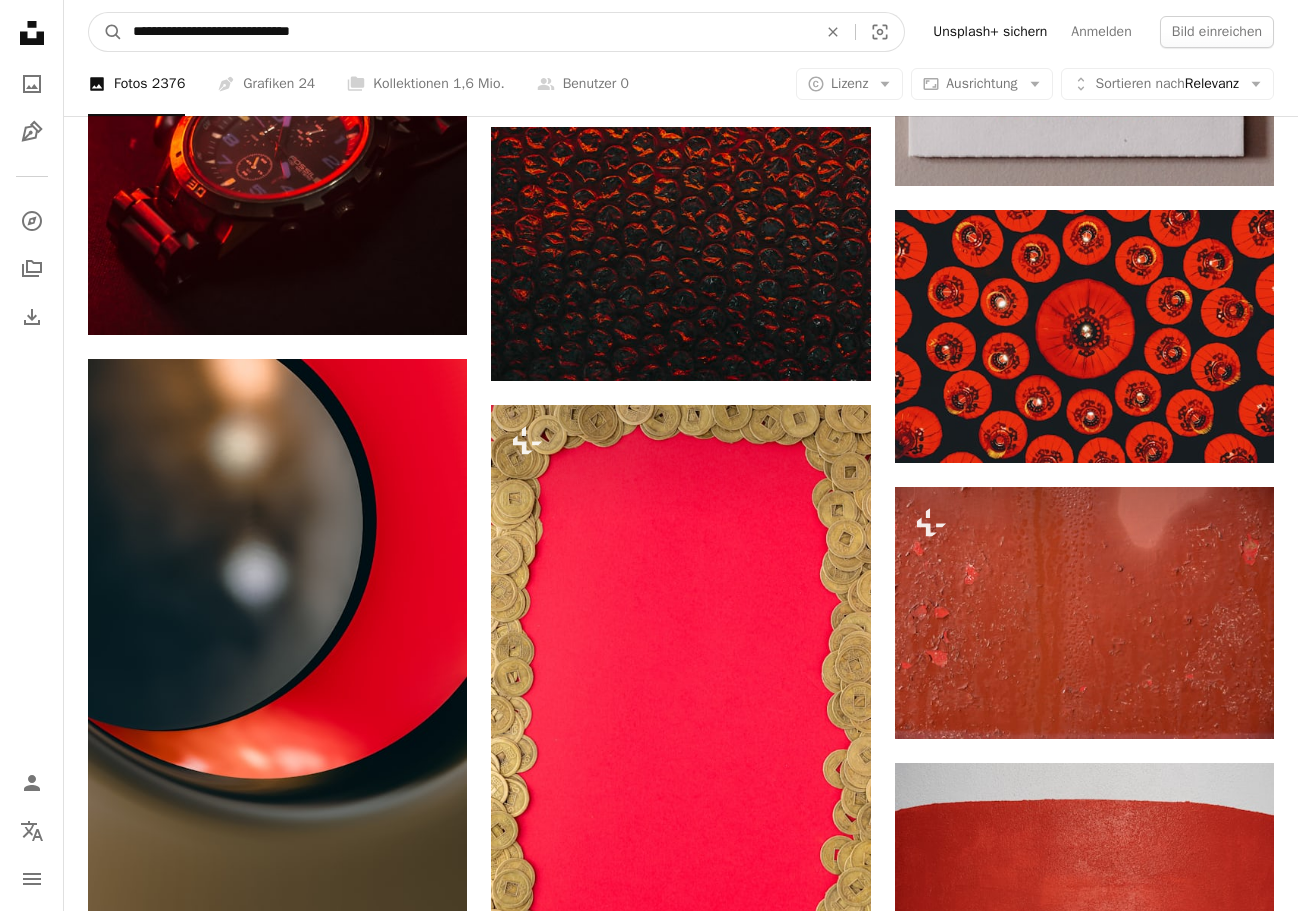 type on "**********" 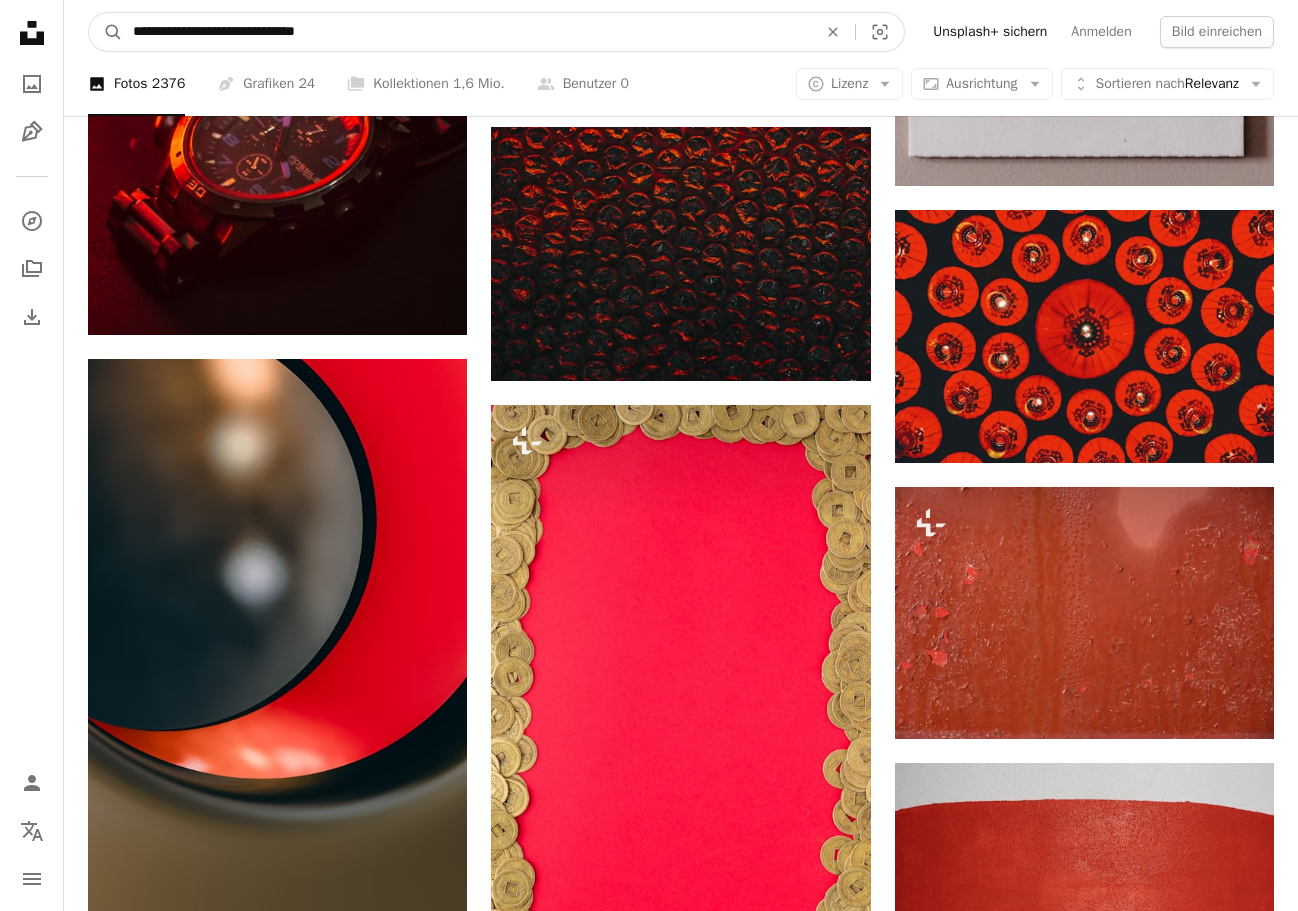 click on "A magnifying glass" at bounding box center (106, 32) 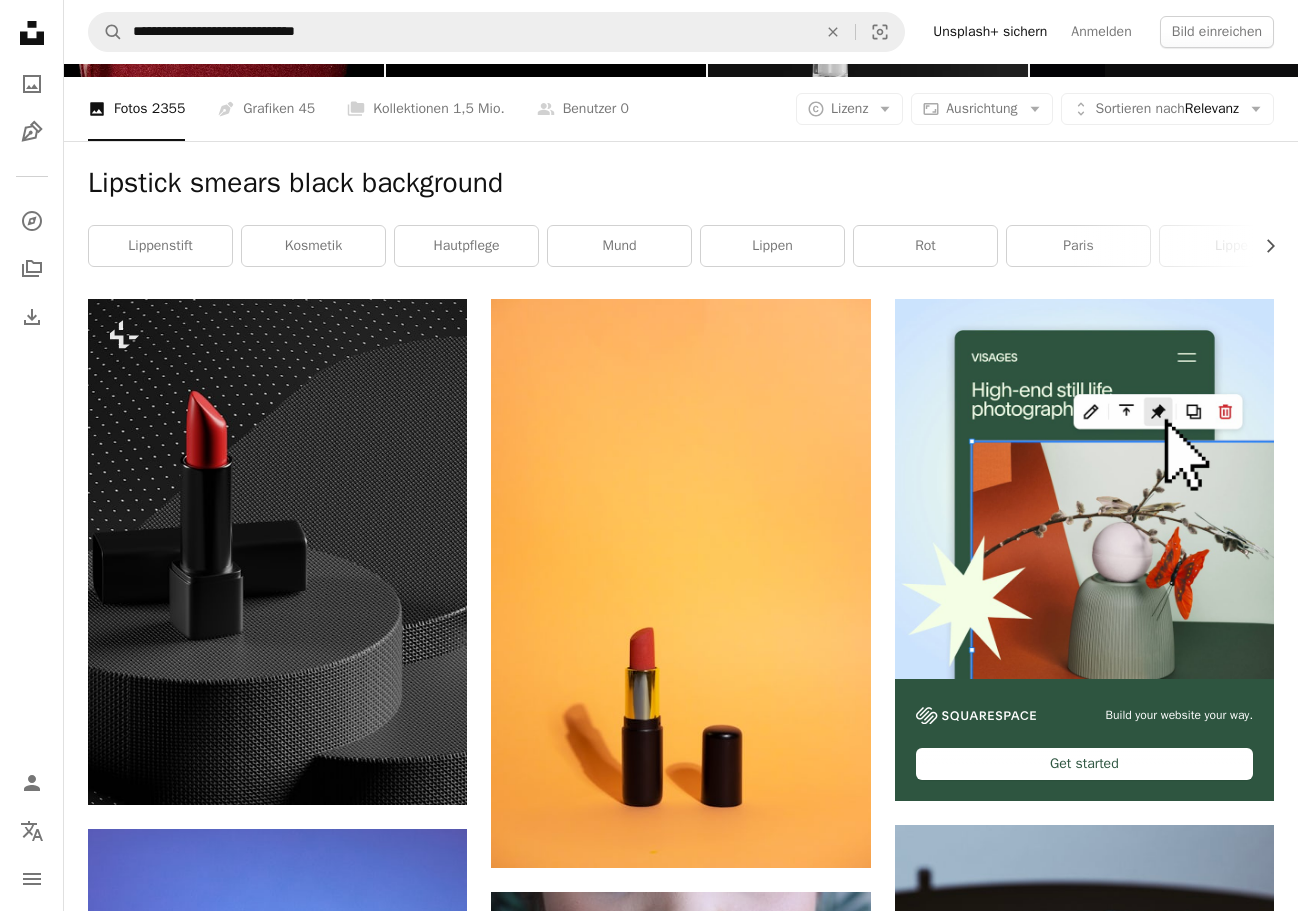 scroll, scrollTop: 0, scrollLeft: 0, axis: both 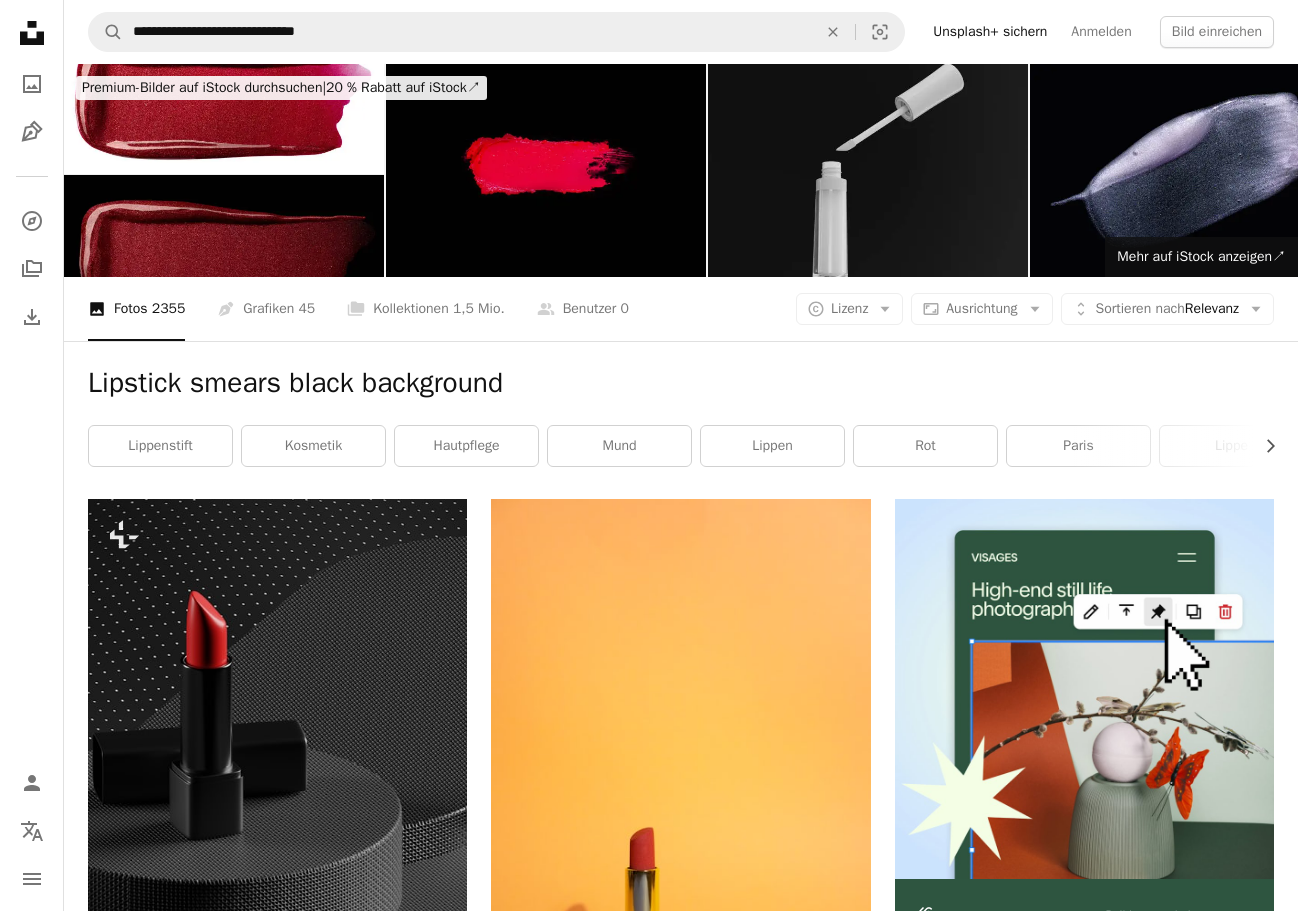 click at bounding box center [546, 170] 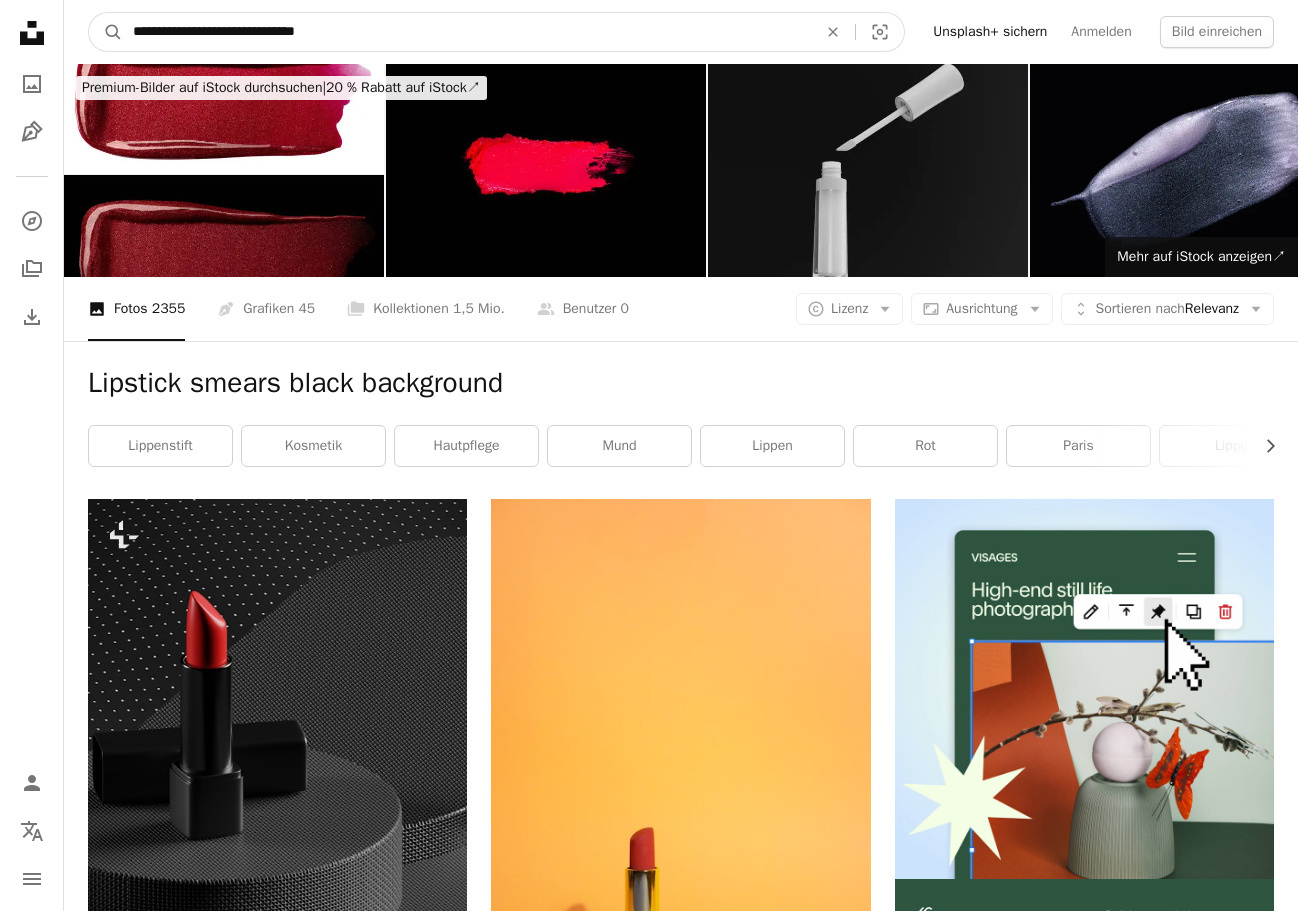 click on "**********" at bounding box center (467, 32) 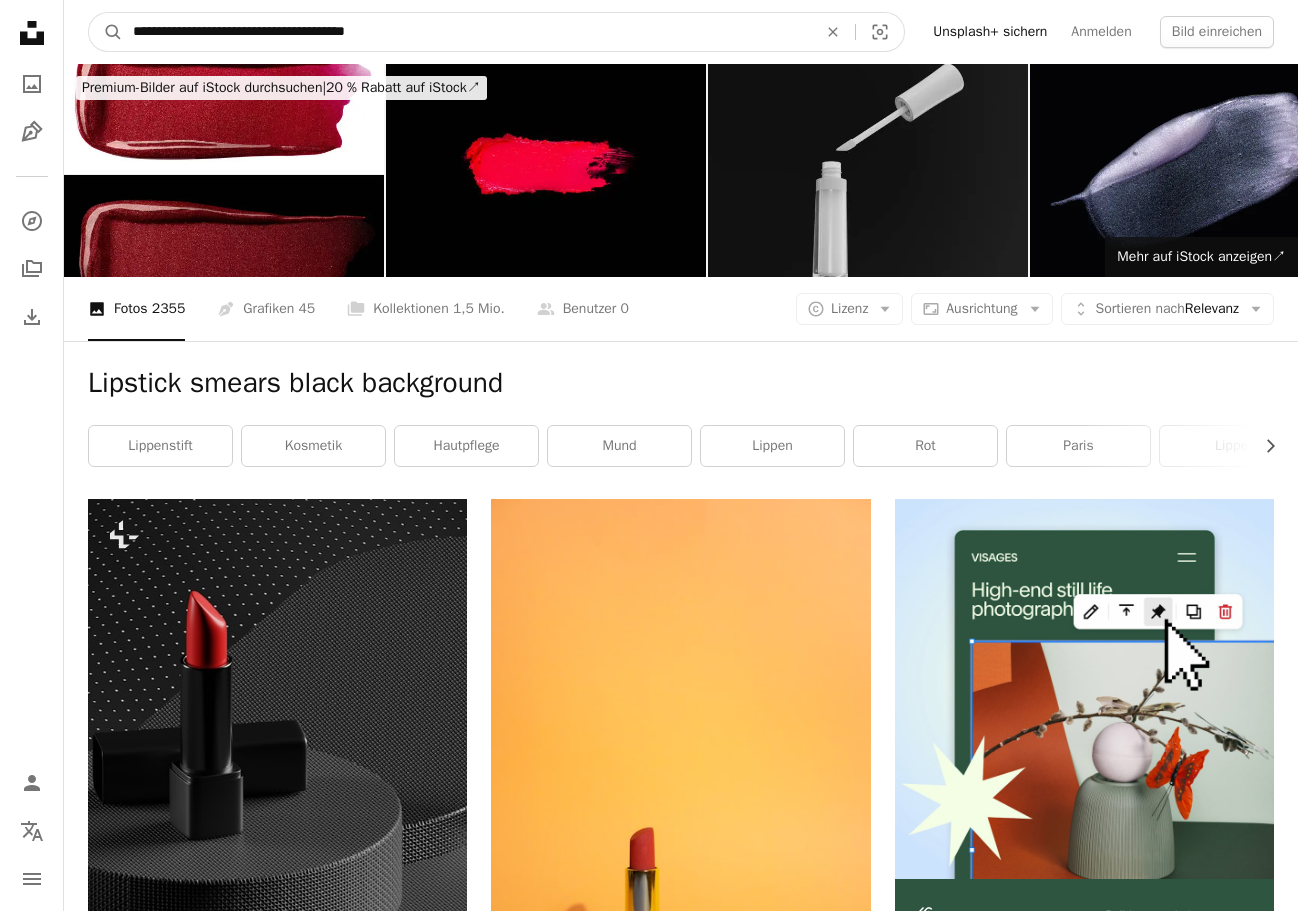 click on "**********" at bounding box center [467, 32] 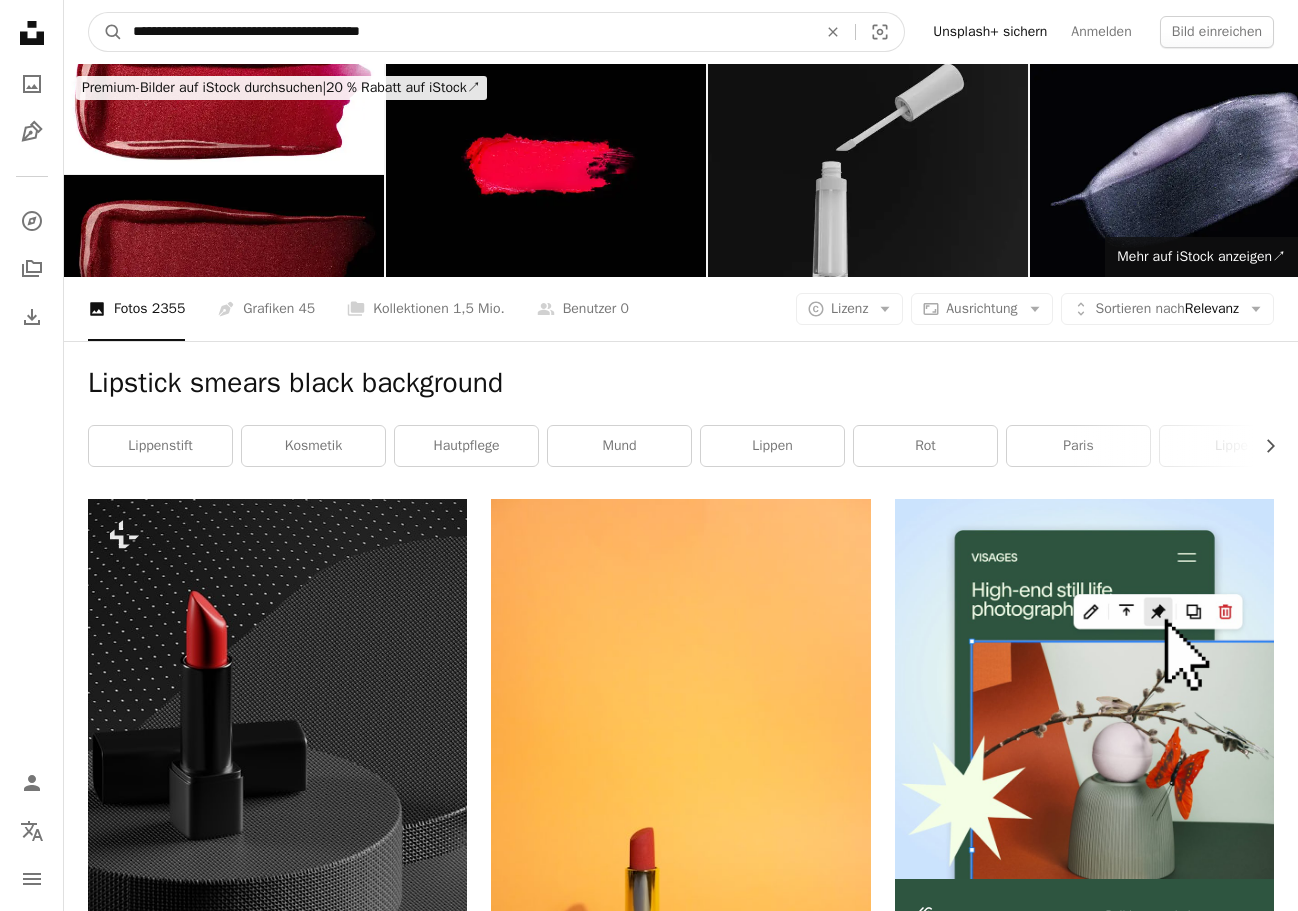 type on "**********" 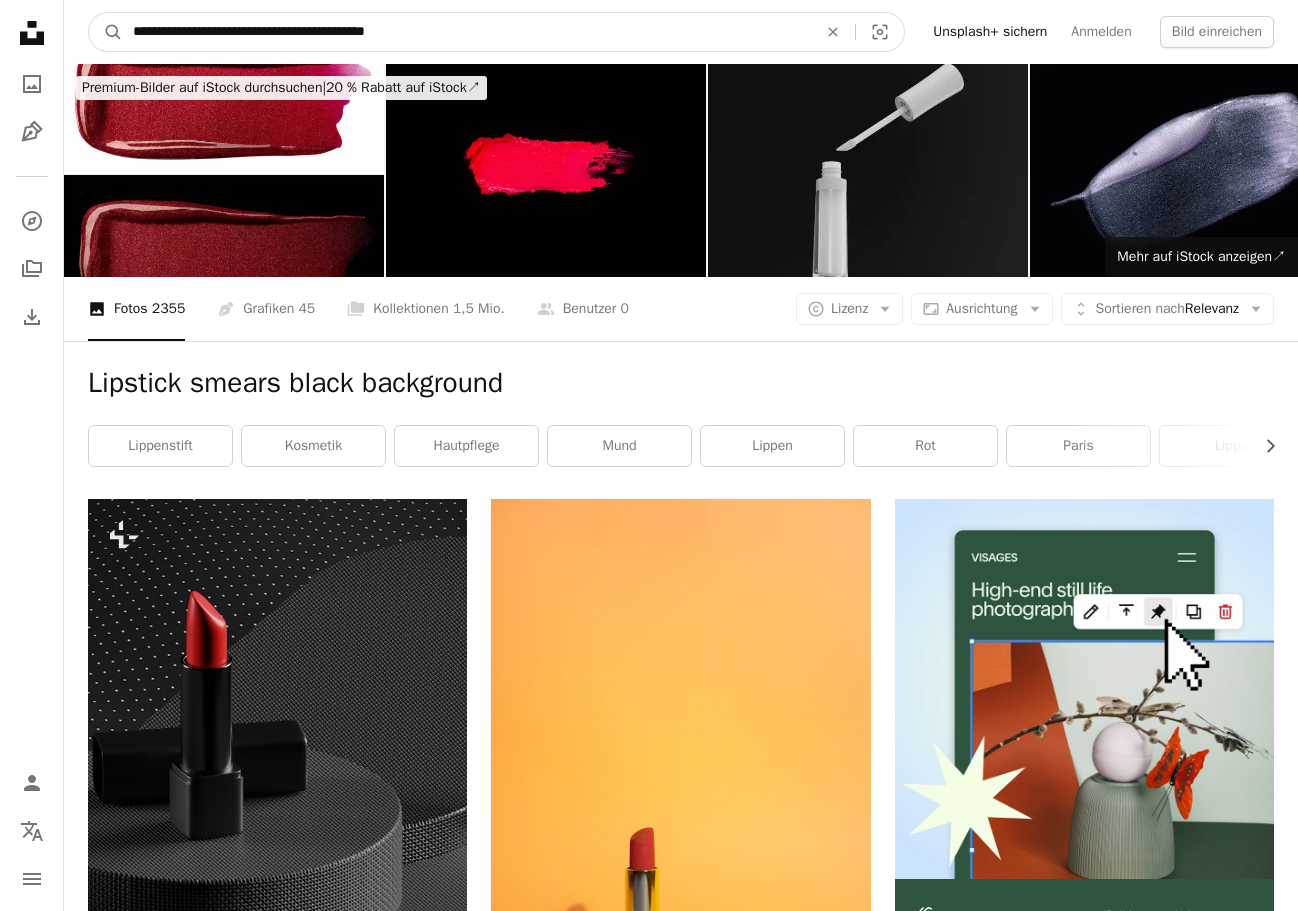 click on "A magnifying glass" at bounding box center [106, 32] 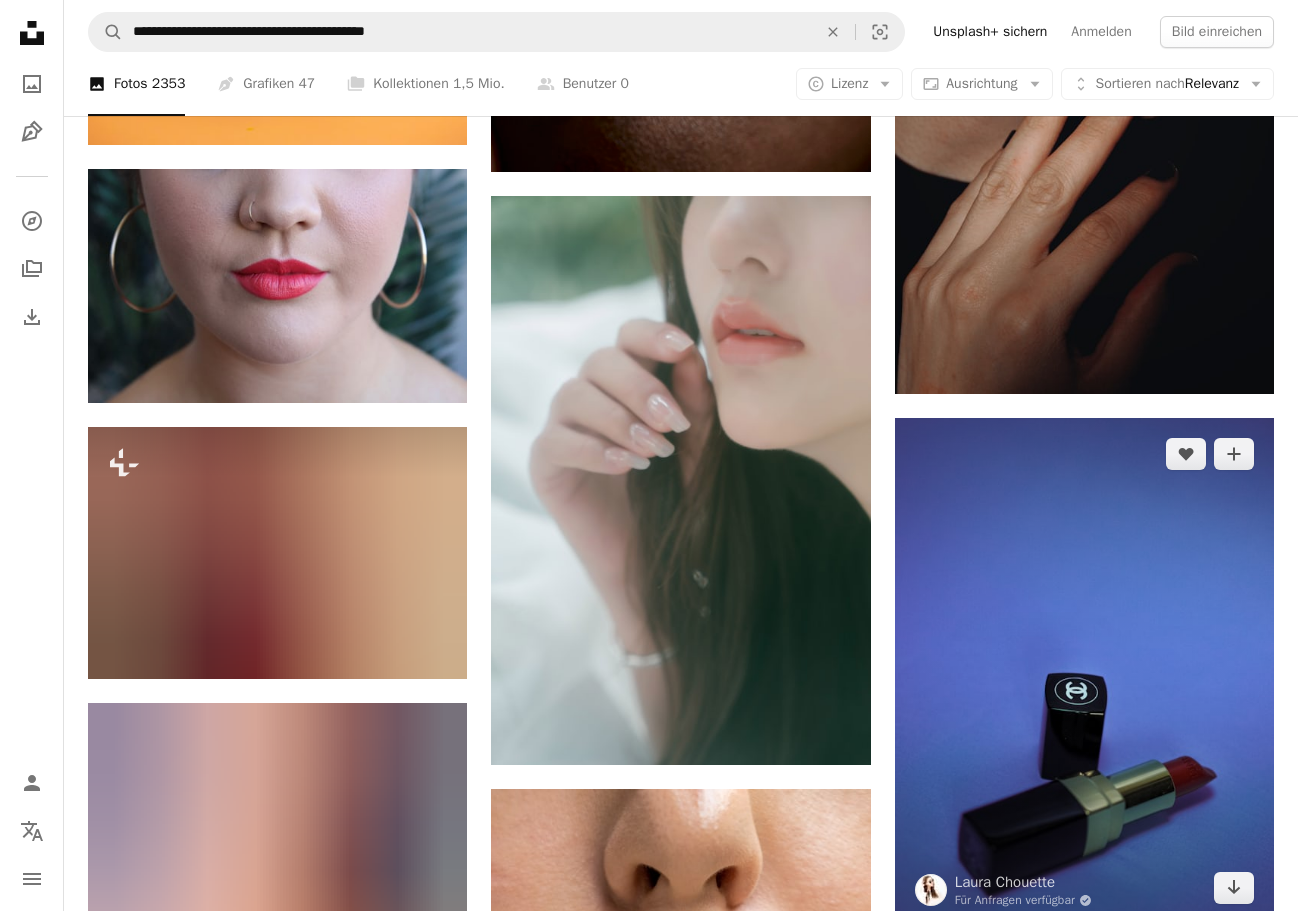 scroll, scrollTop: 600, scrollLeft: 0, axis: vertical 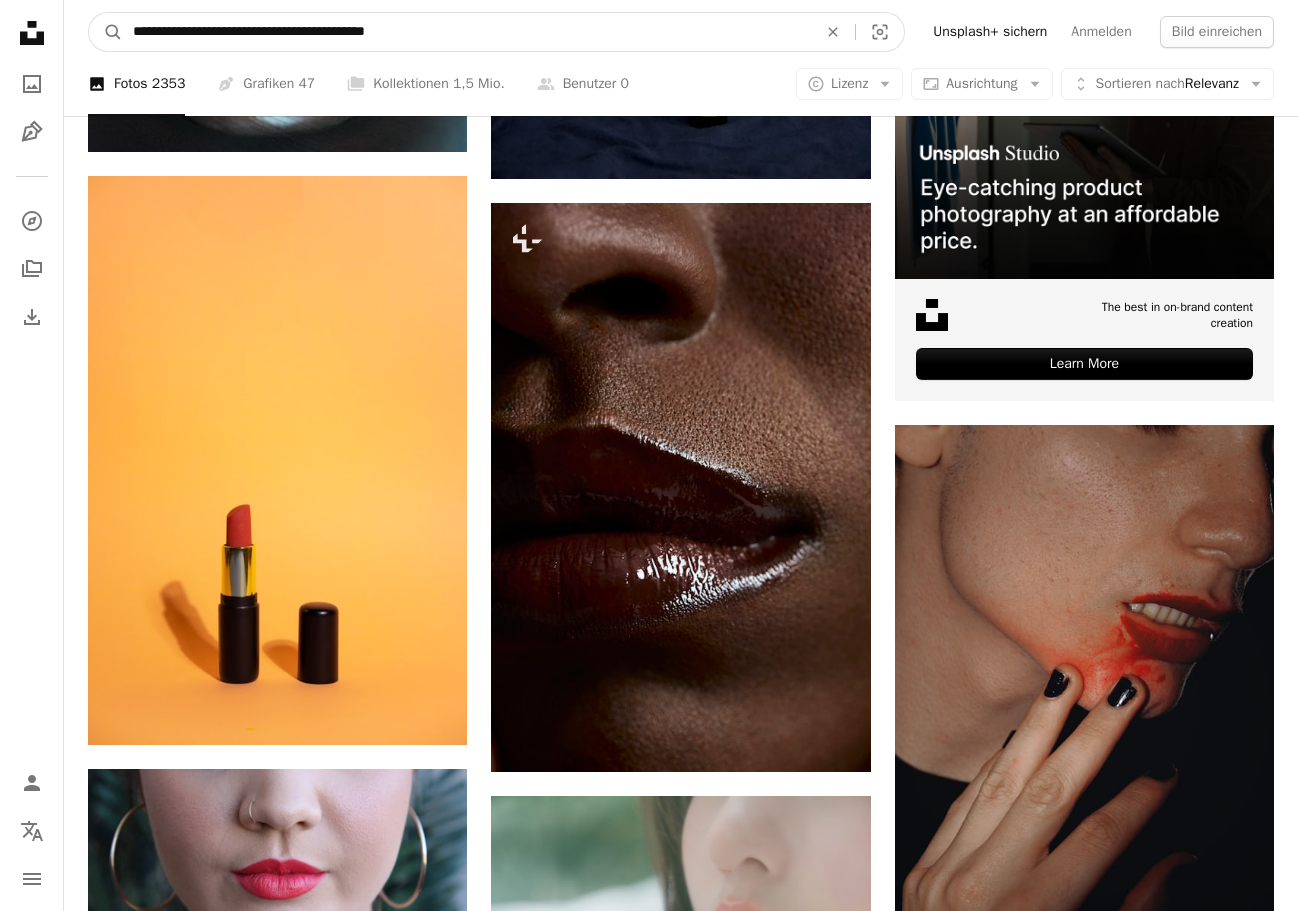 drag, startPoint x: 184, startPoint y: 32, endPoint x: 39, endPoint y: 38, distance: 145.12408 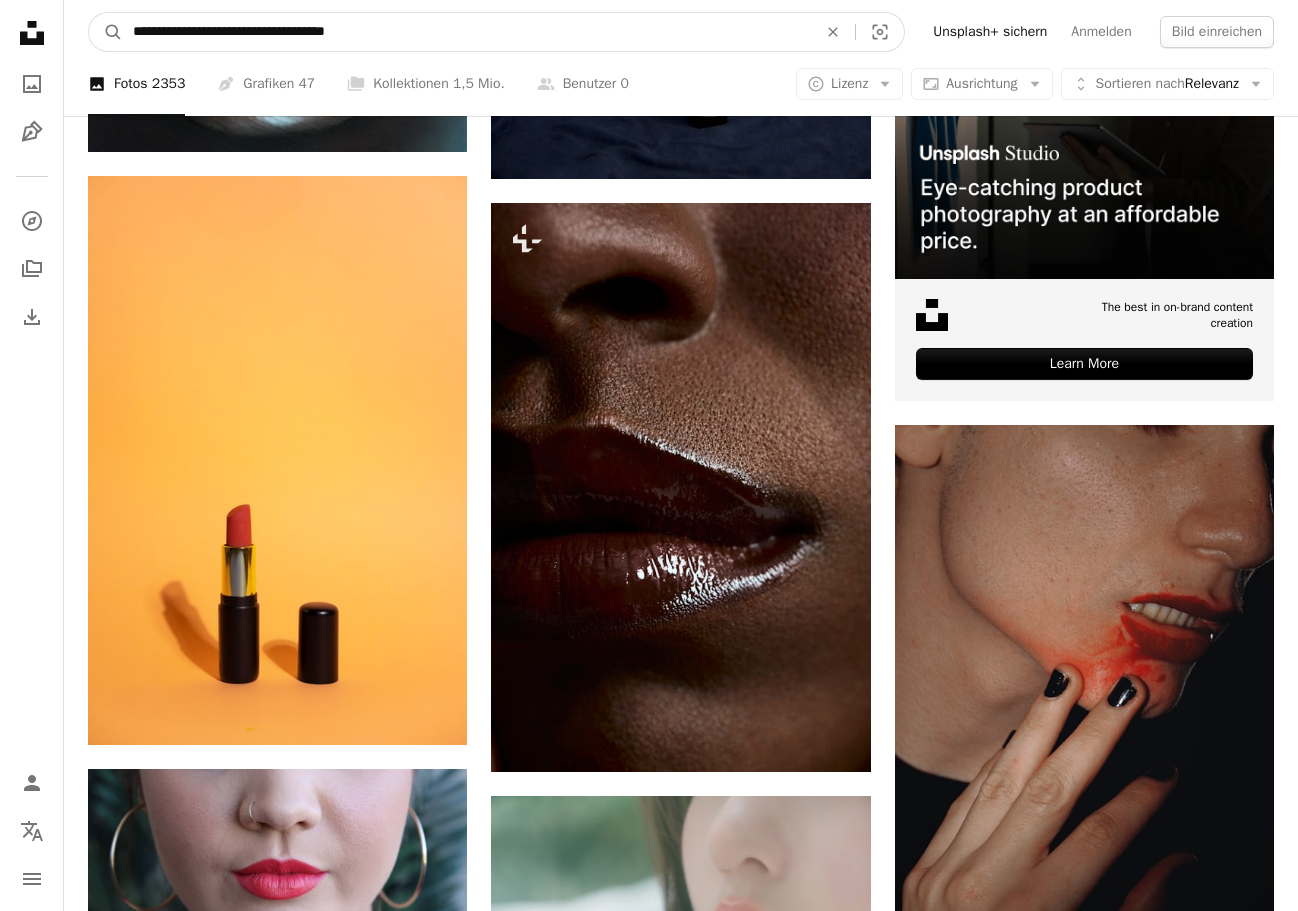 click on "A magnifying glass" at bounding box center (106, 32) 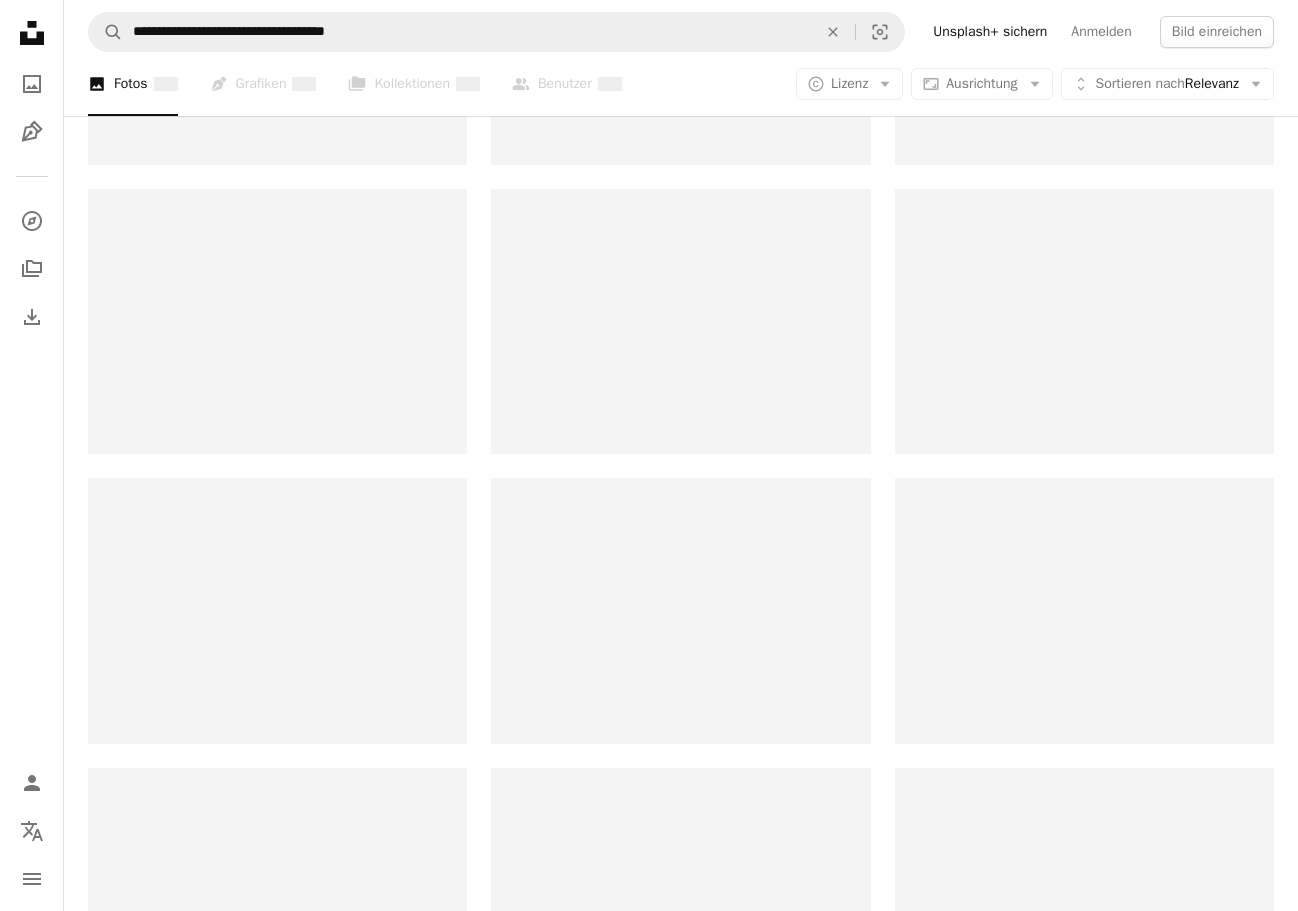 scroll, scrollTop: 0, scrollLeft: 0, axis: both 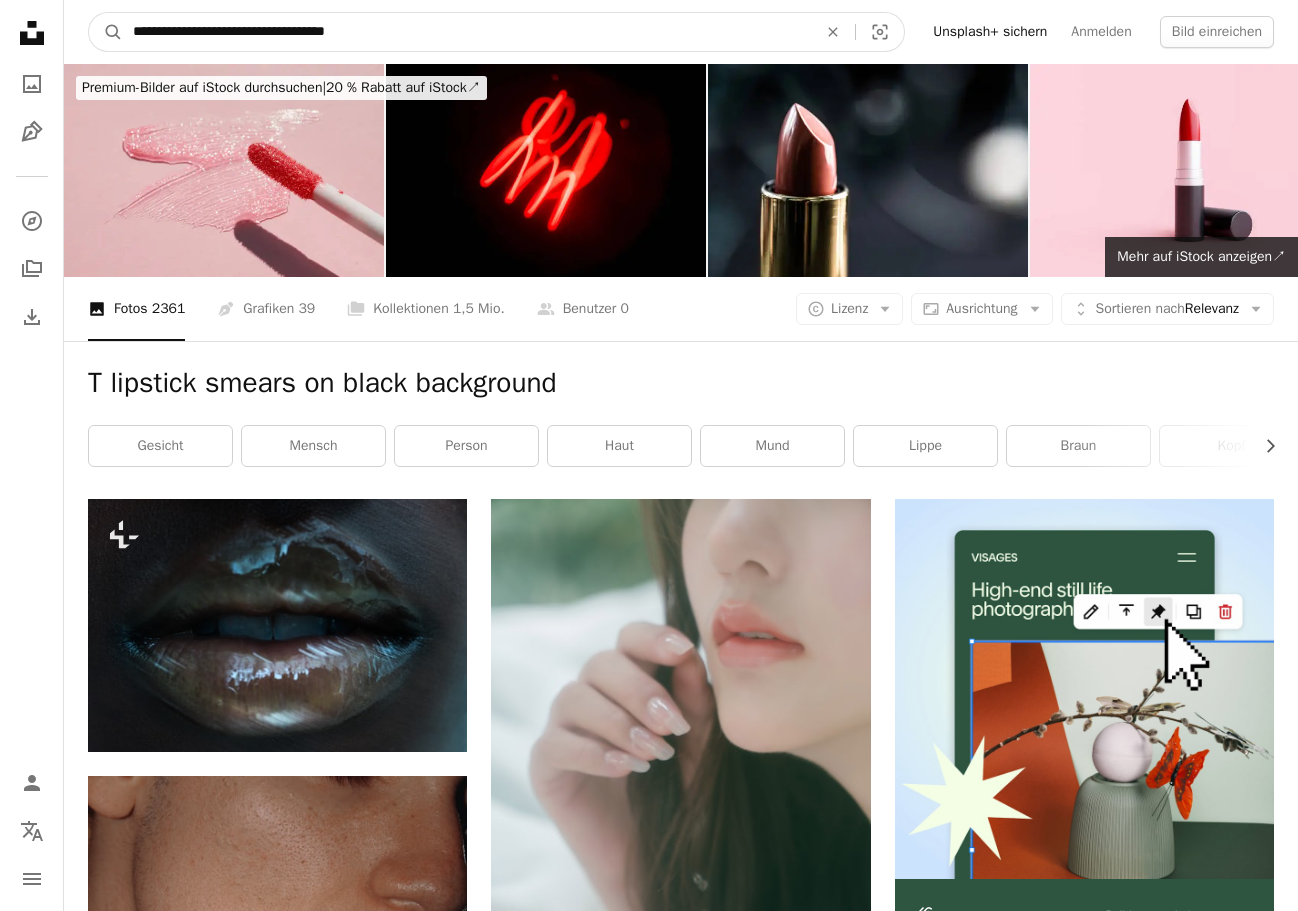 click on "**********" at bounding box center [467, 32] 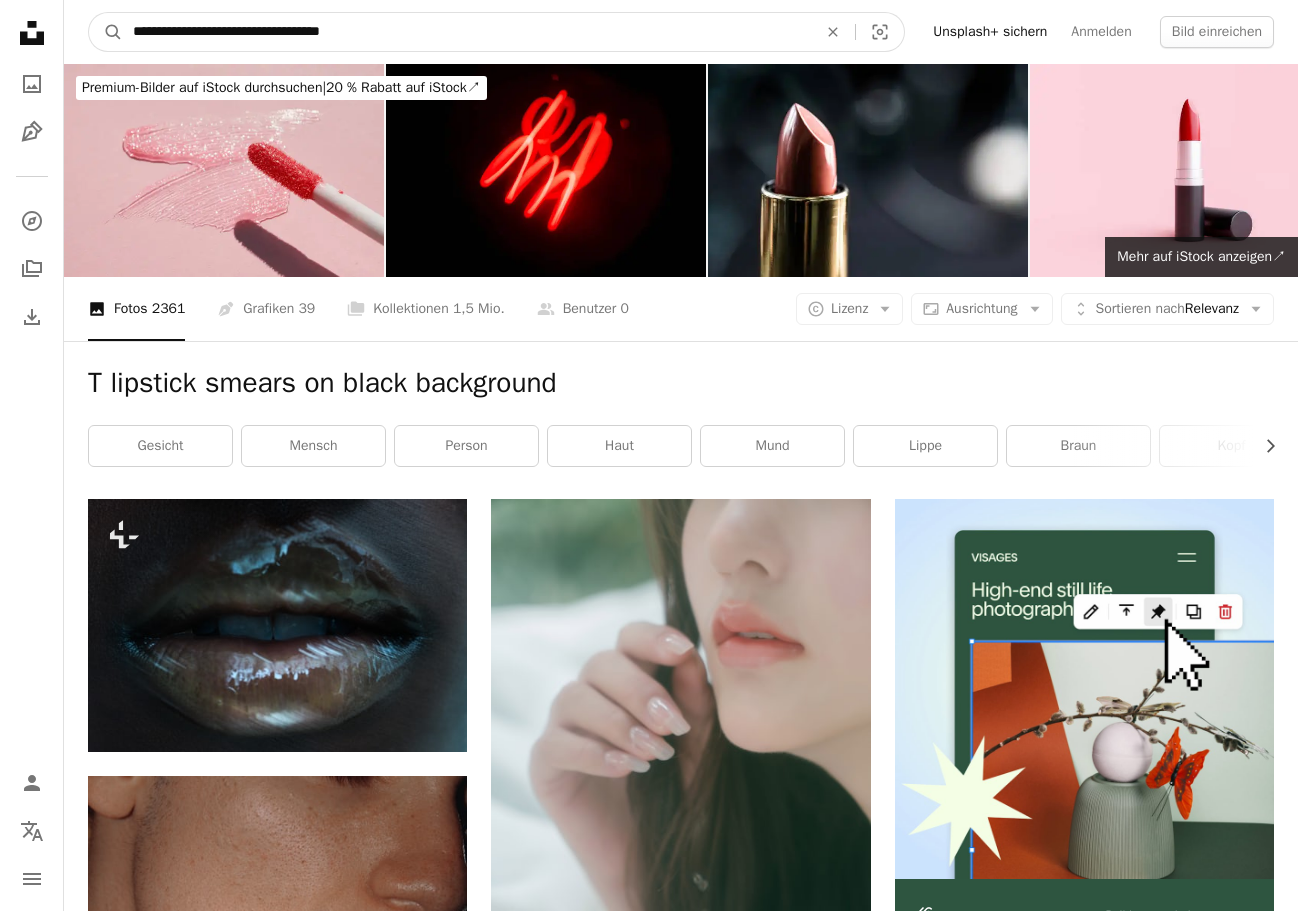 type on "**********" 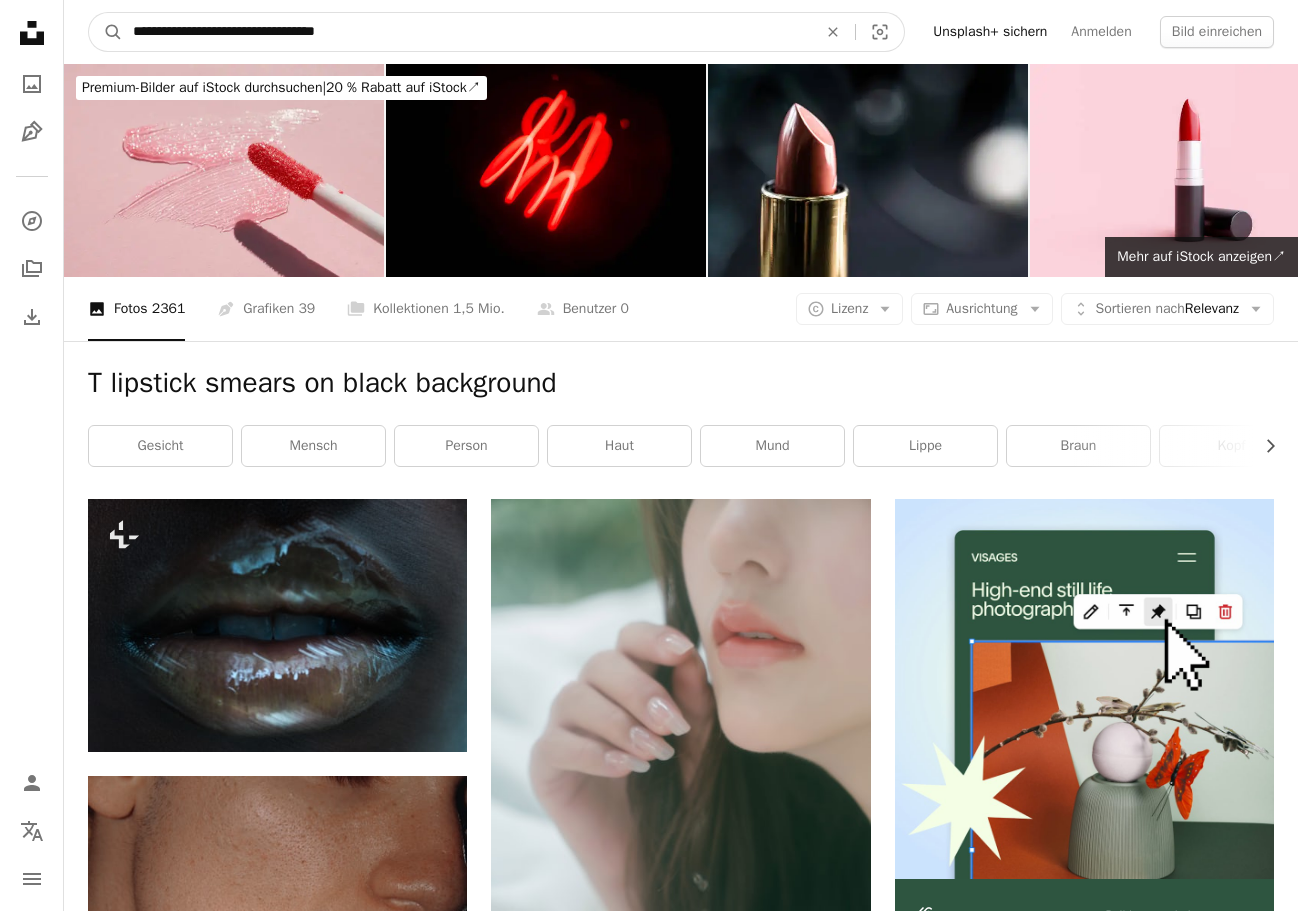 click on "A magnifying glass" at bounding box center (106, 32) 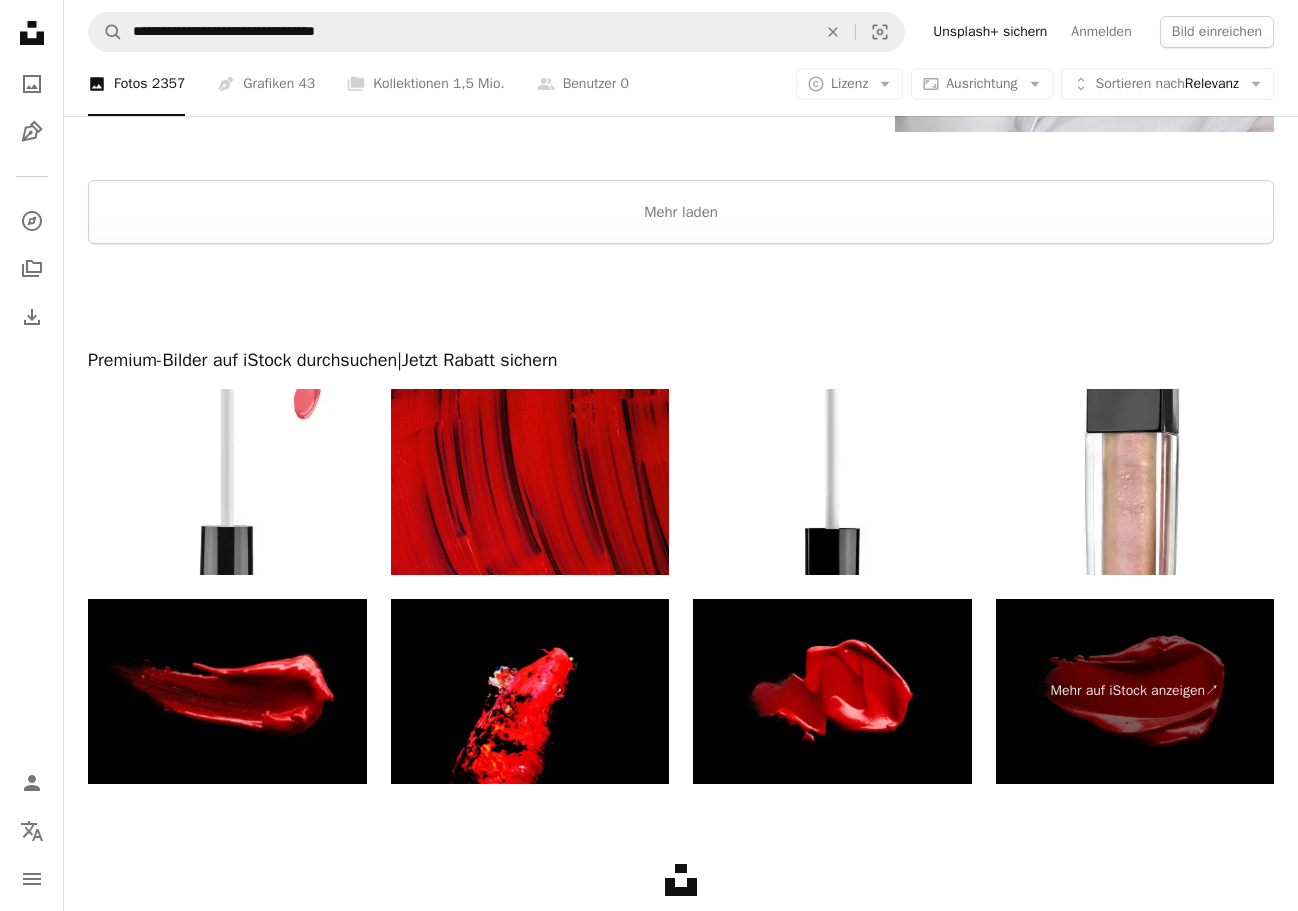 scroll, scrollTop: 4100, scrollLeft: 0, axis: vertical 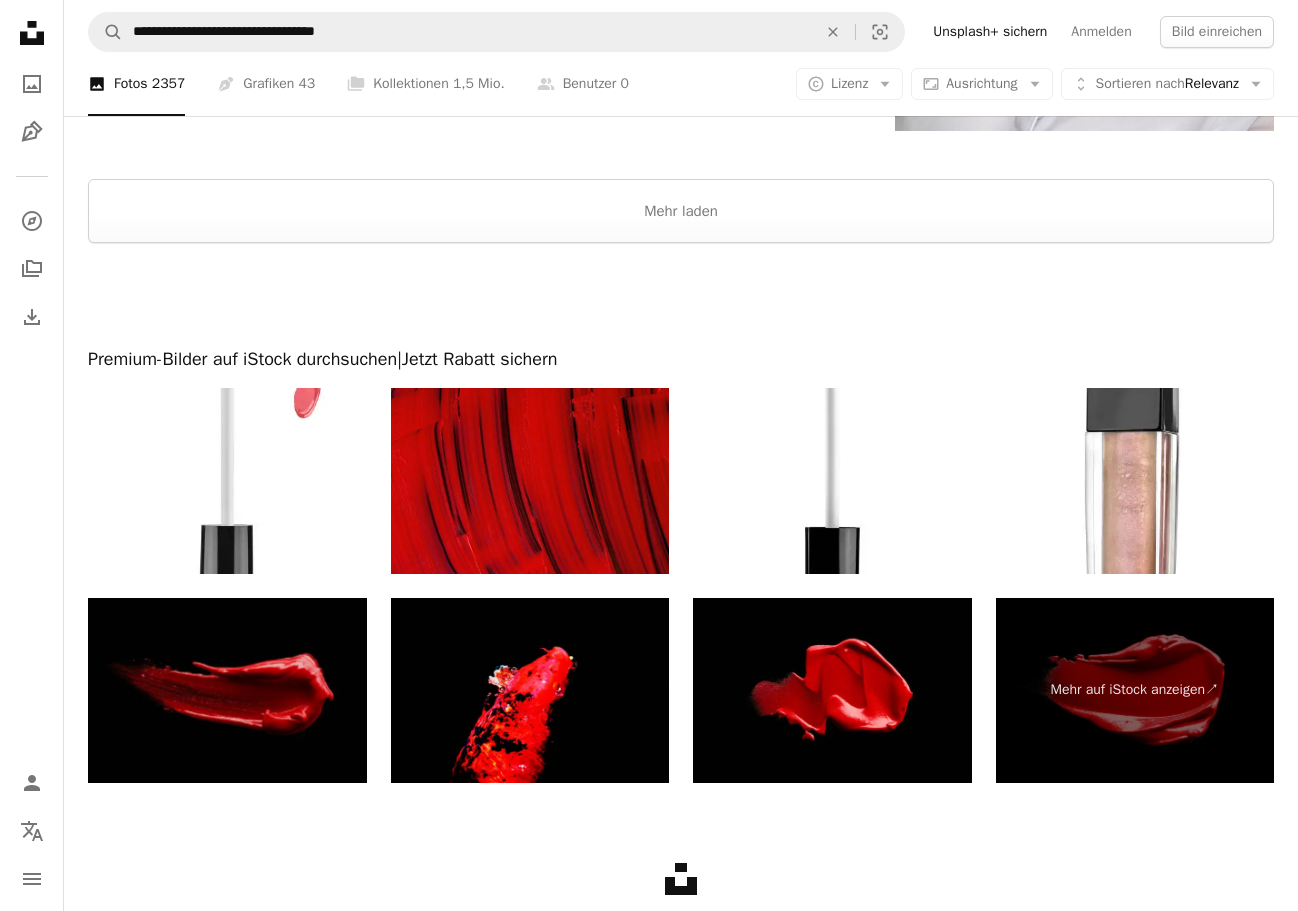click at bounding box center (227, 691) 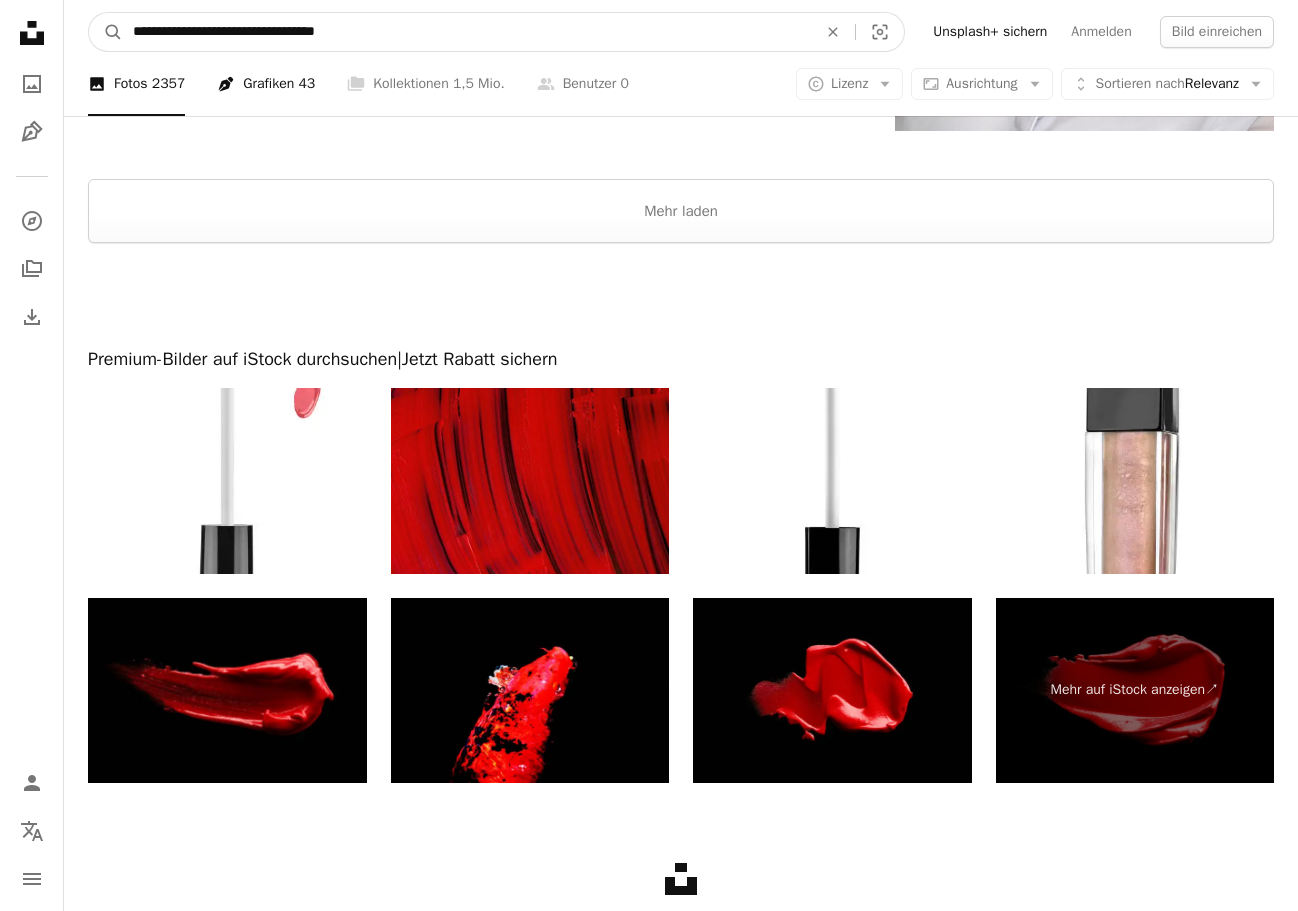 drag, startPoint x: 469, startPoint y: 42, endPoint x: 244, endPoint y: 66, distance: 226.27638 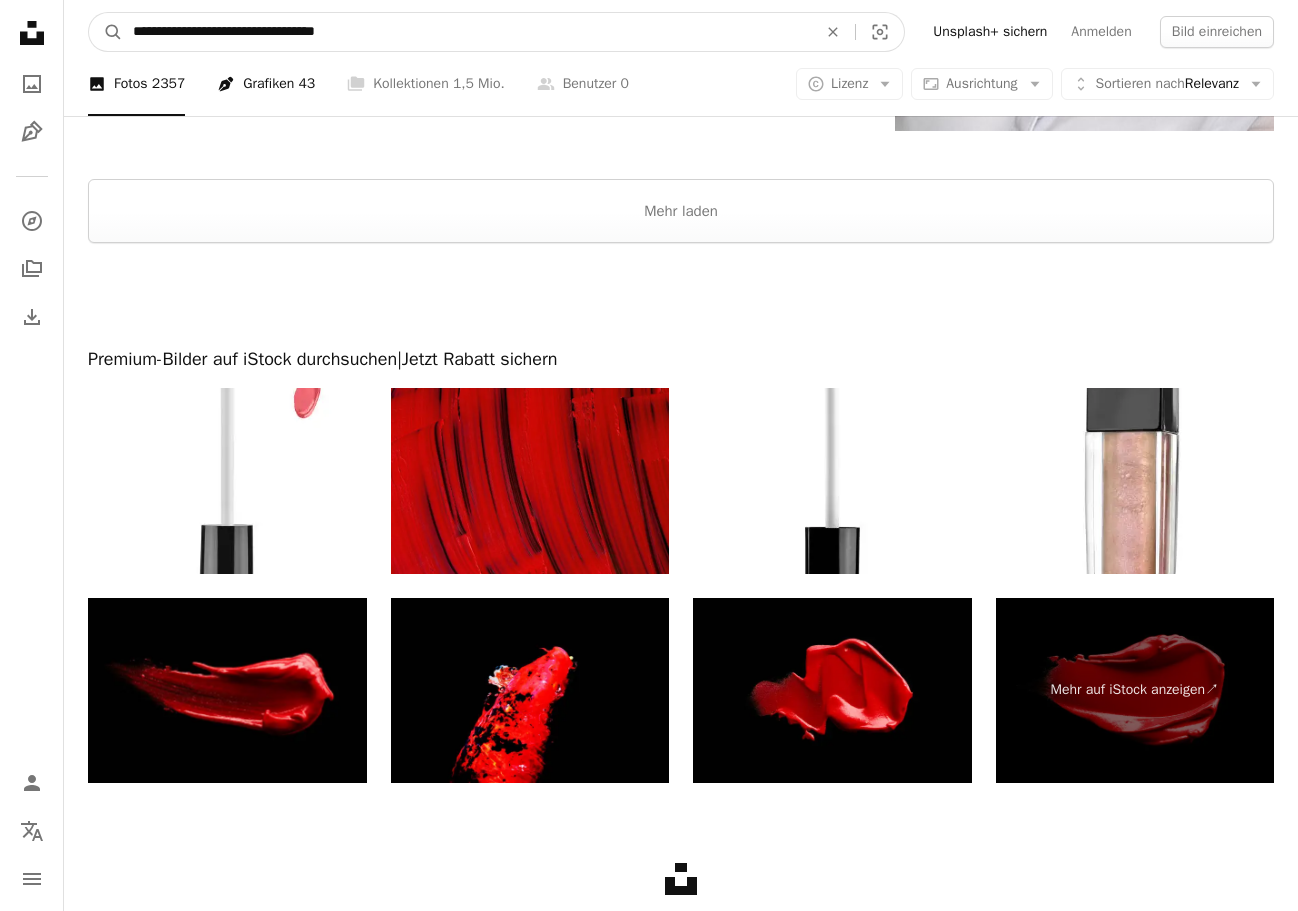 click on "[FIRST] [LAST]" at bounding box center (681, -1543) 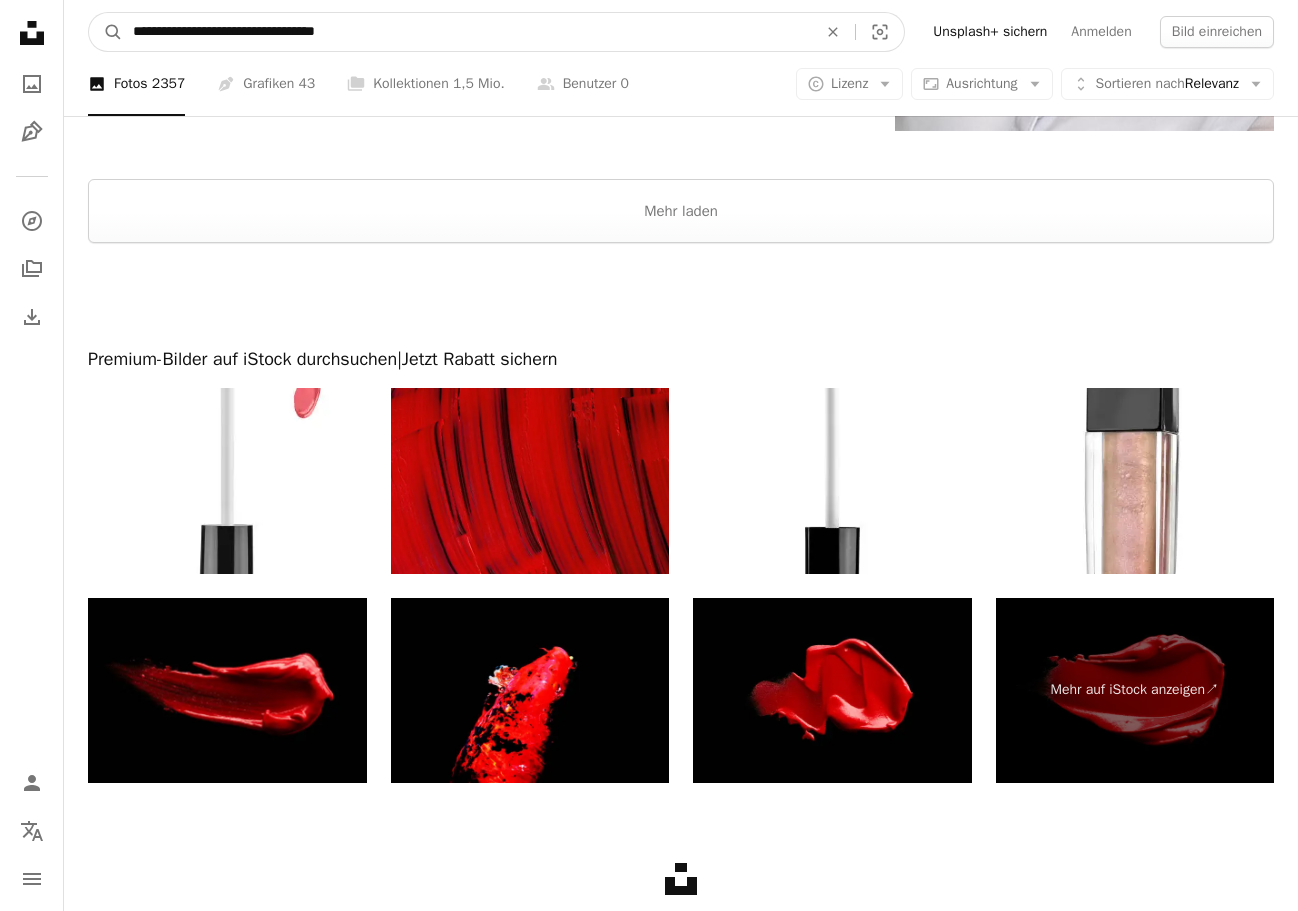 click on "A magnifying glass" at bounding box center [106, 32] 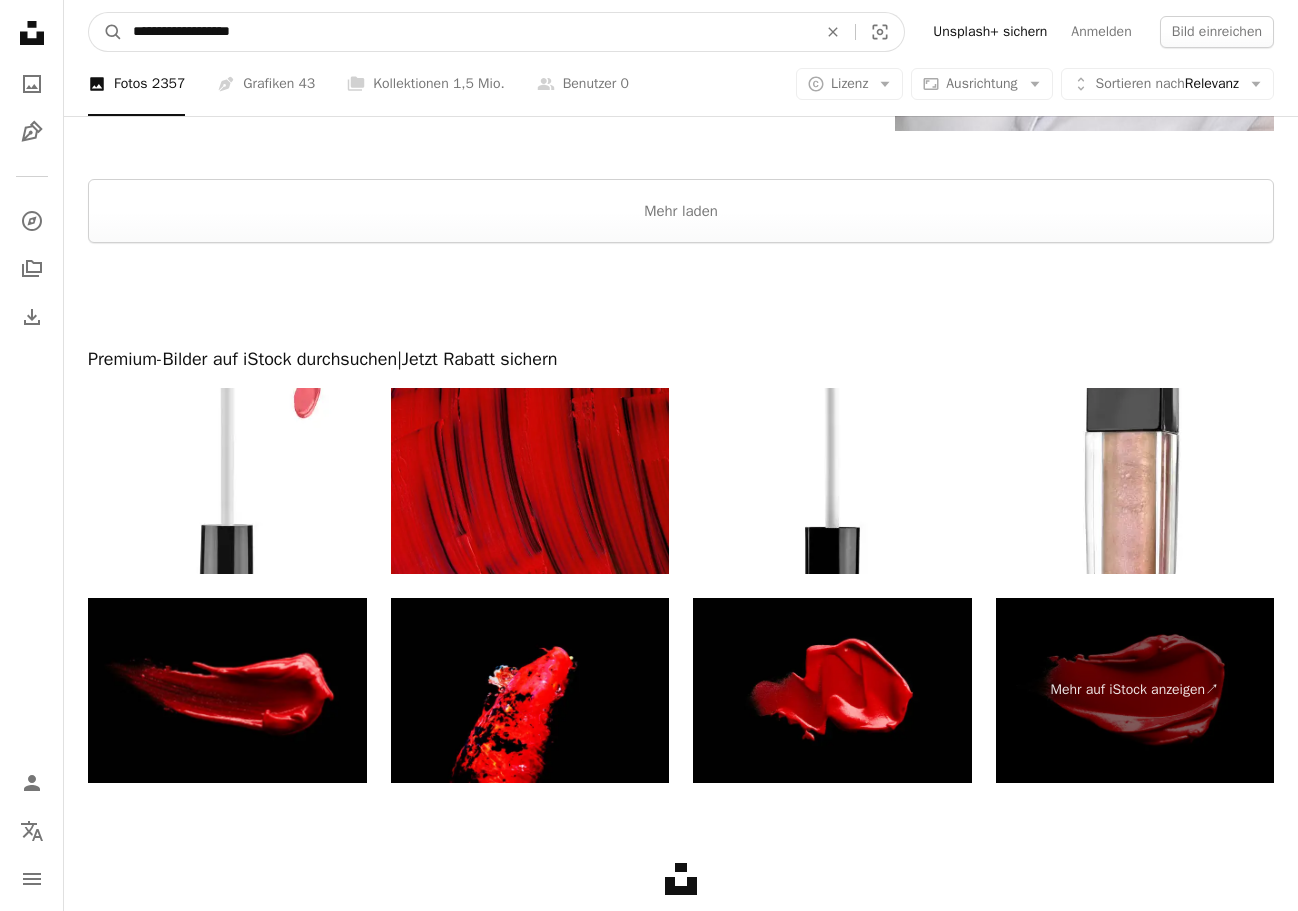 drag, startPoint x: 268, startPoint y: 34, endPoint x: 198, endPoint y: 42, distance: 70.45566 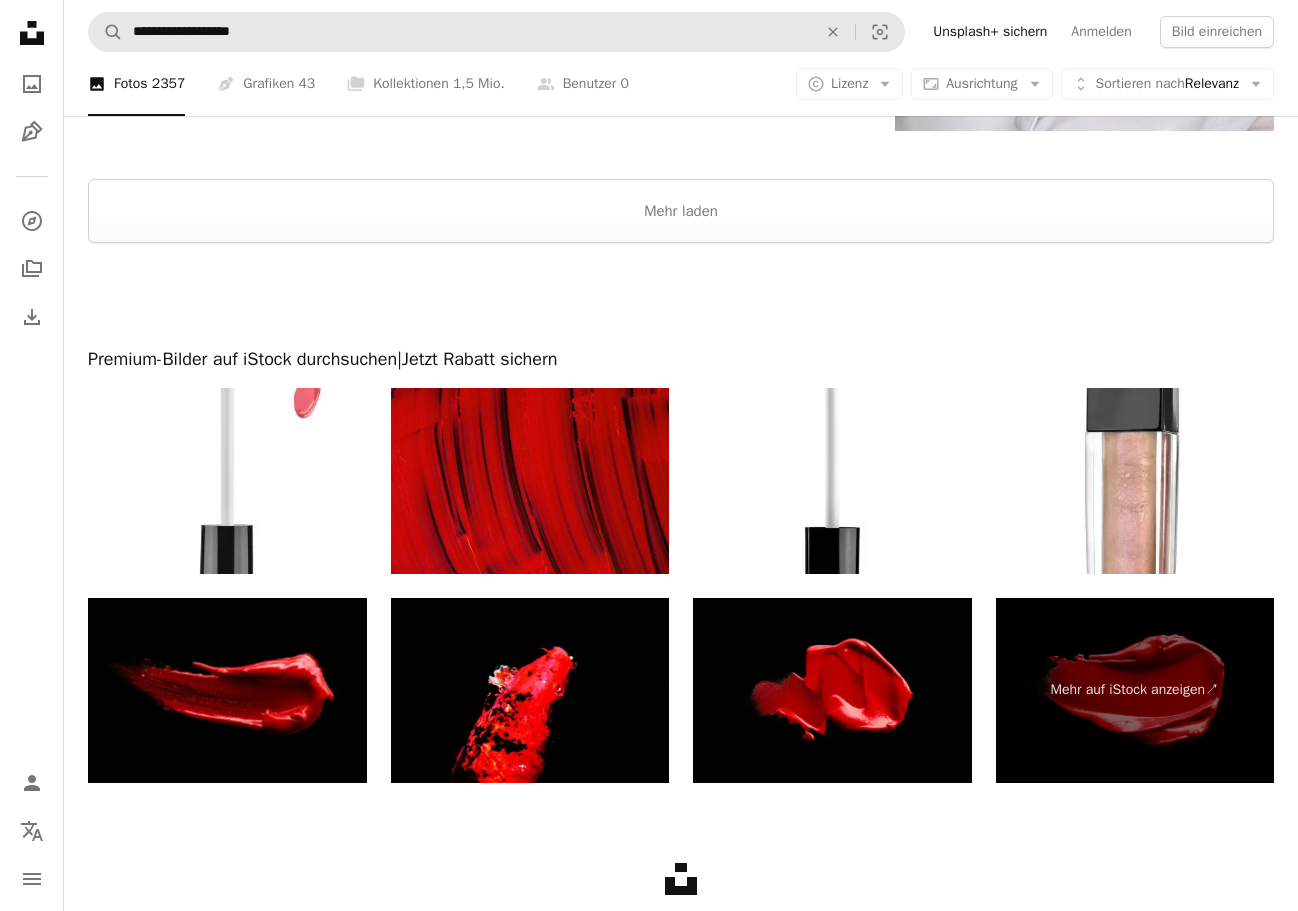 scroll, scrollTop: 0, scrollLeft: 0, axis: both 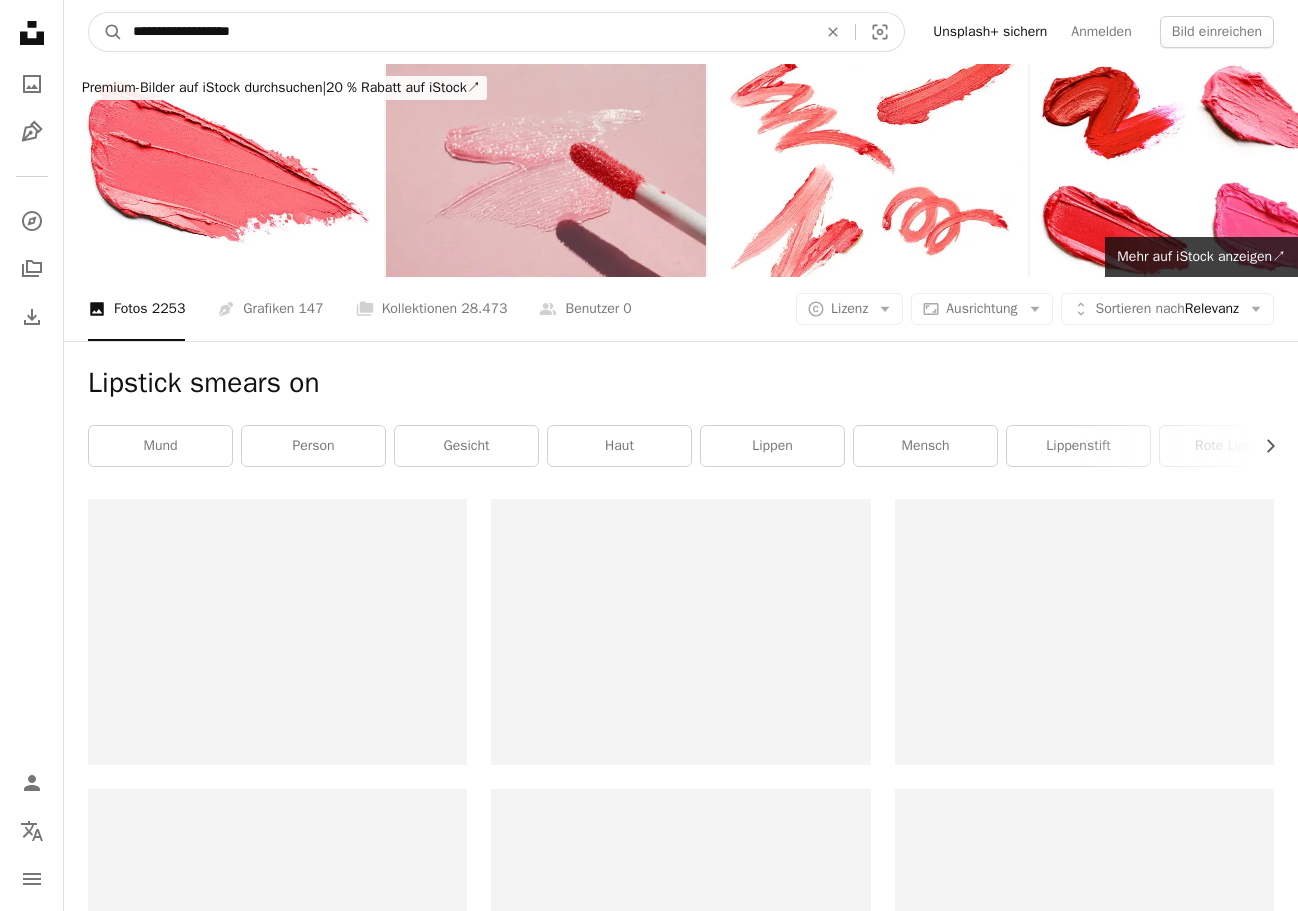 click on "**********" at bounding box center [467, 32] 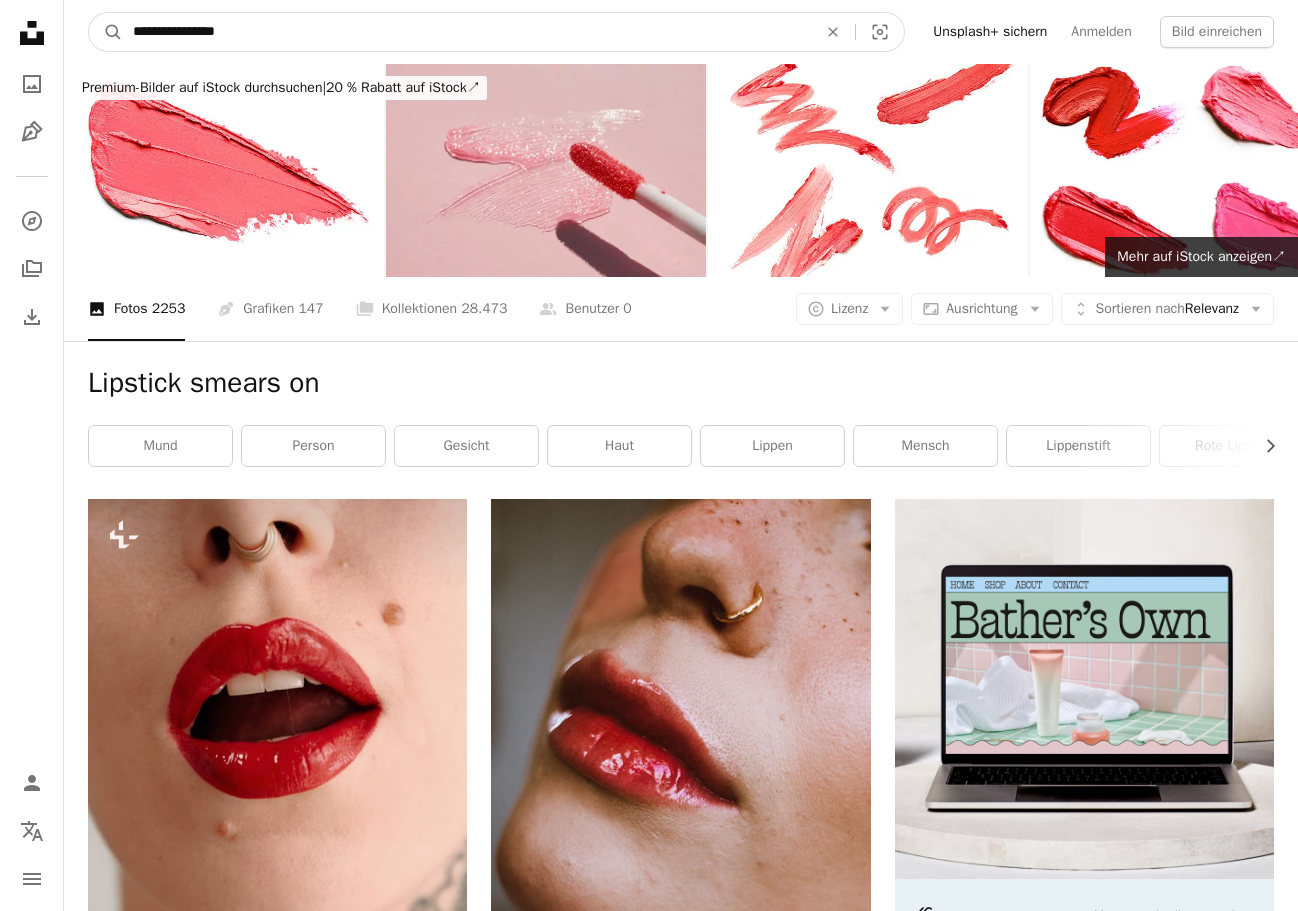 type on "**********" 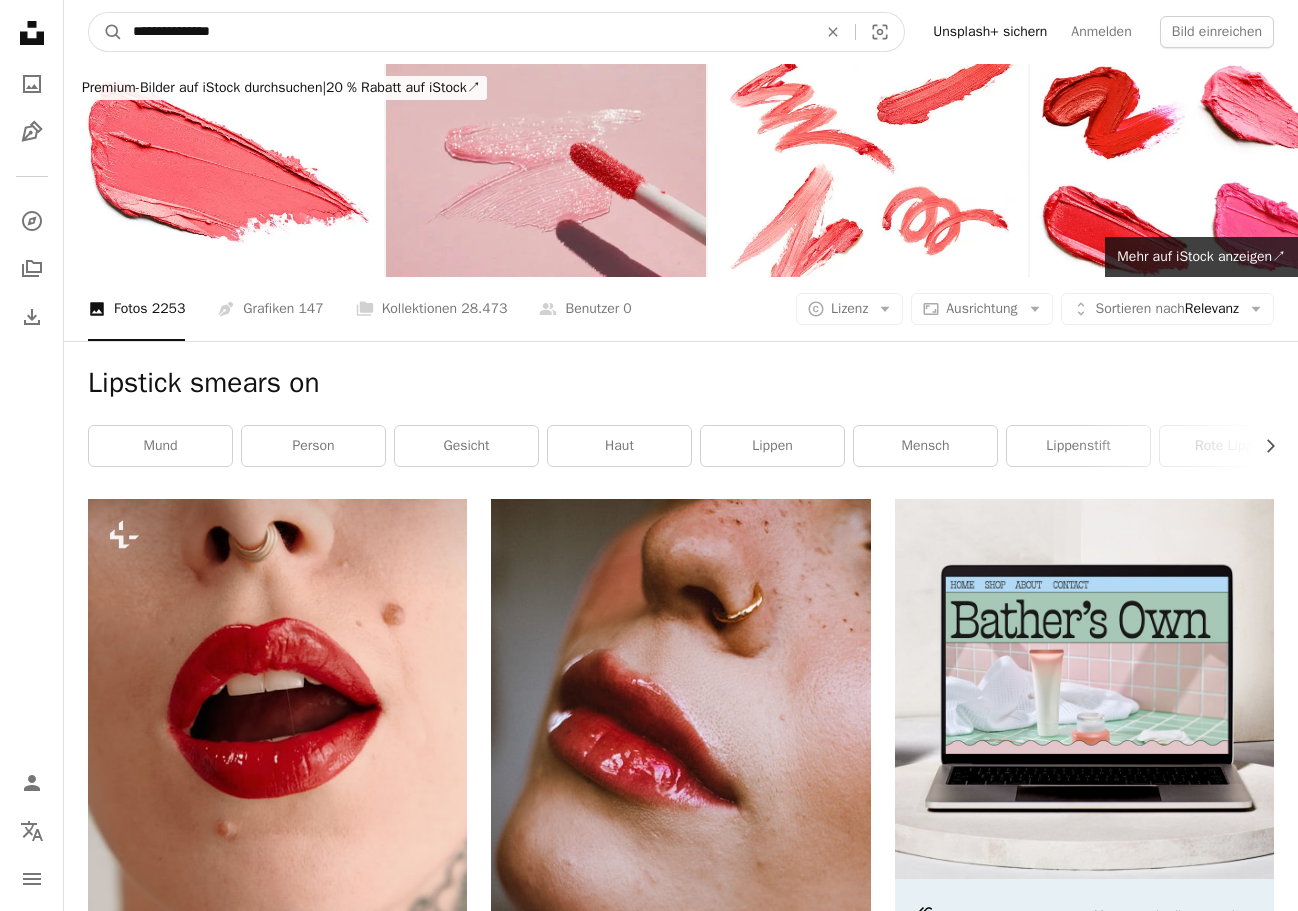 click on "A magnifying glass" at bounding box center [106, 32] 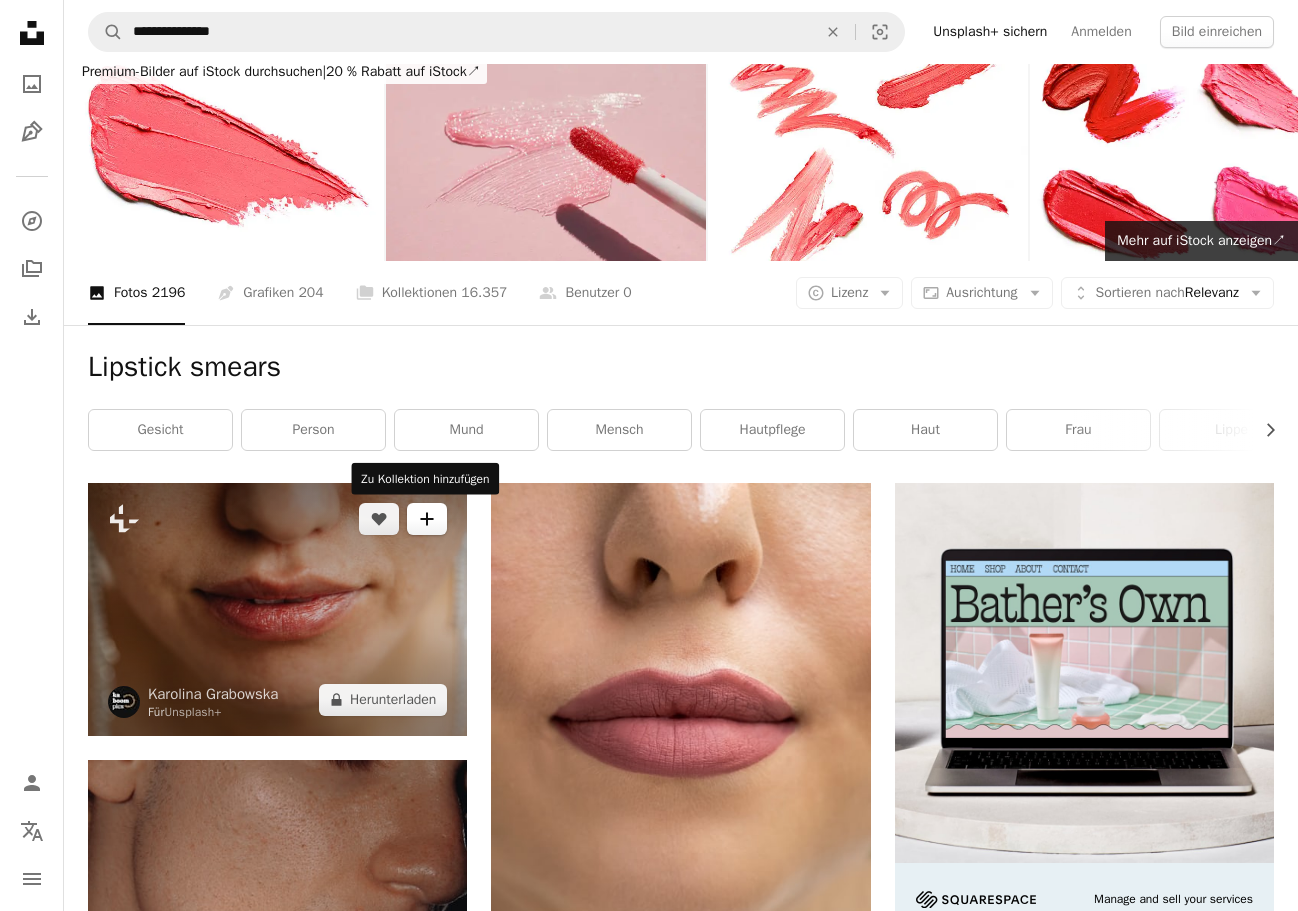 scroll, scrollTop: 0, scrollLeft: 0, axis: both 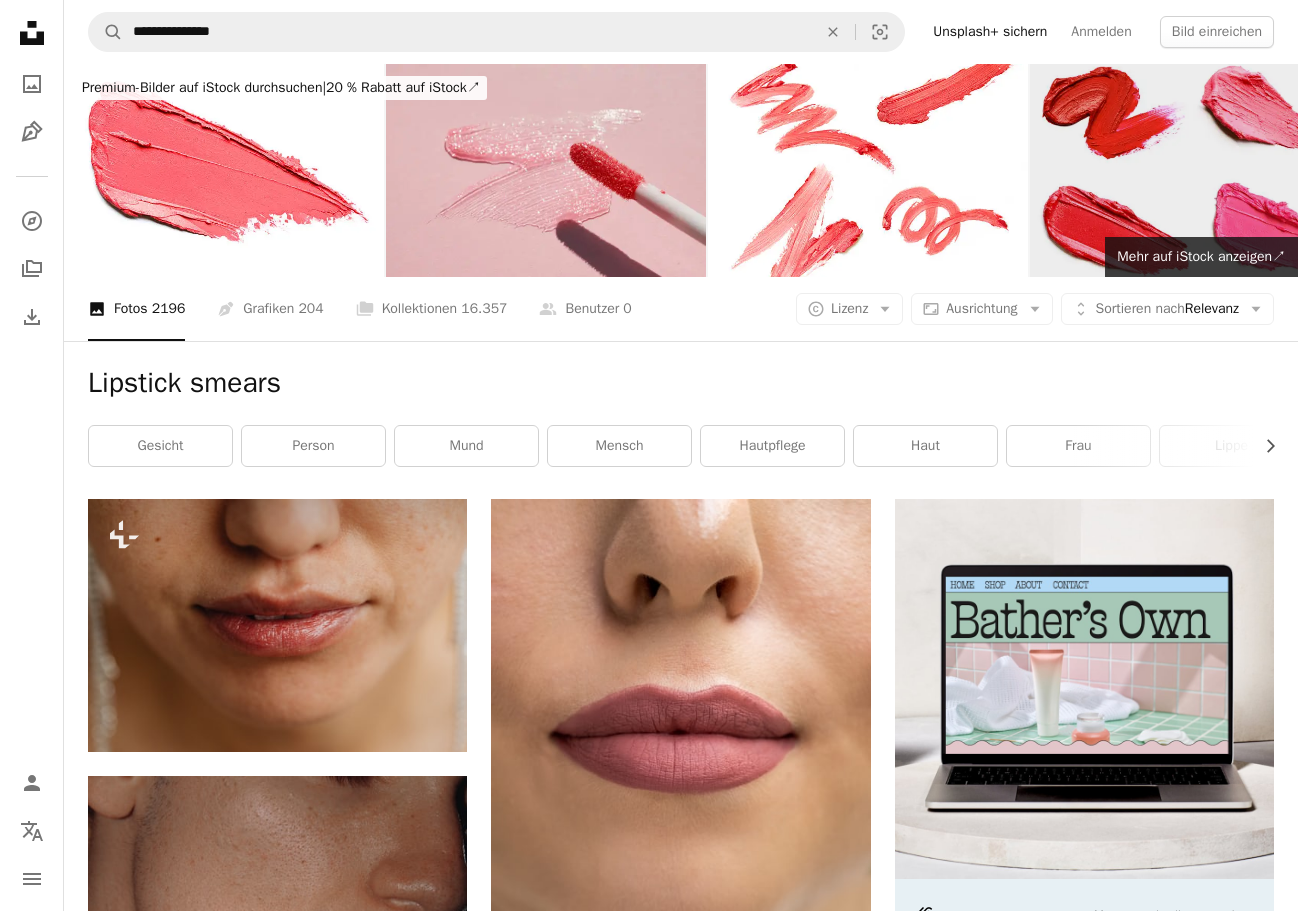 click at bounding box center [1190, 170] 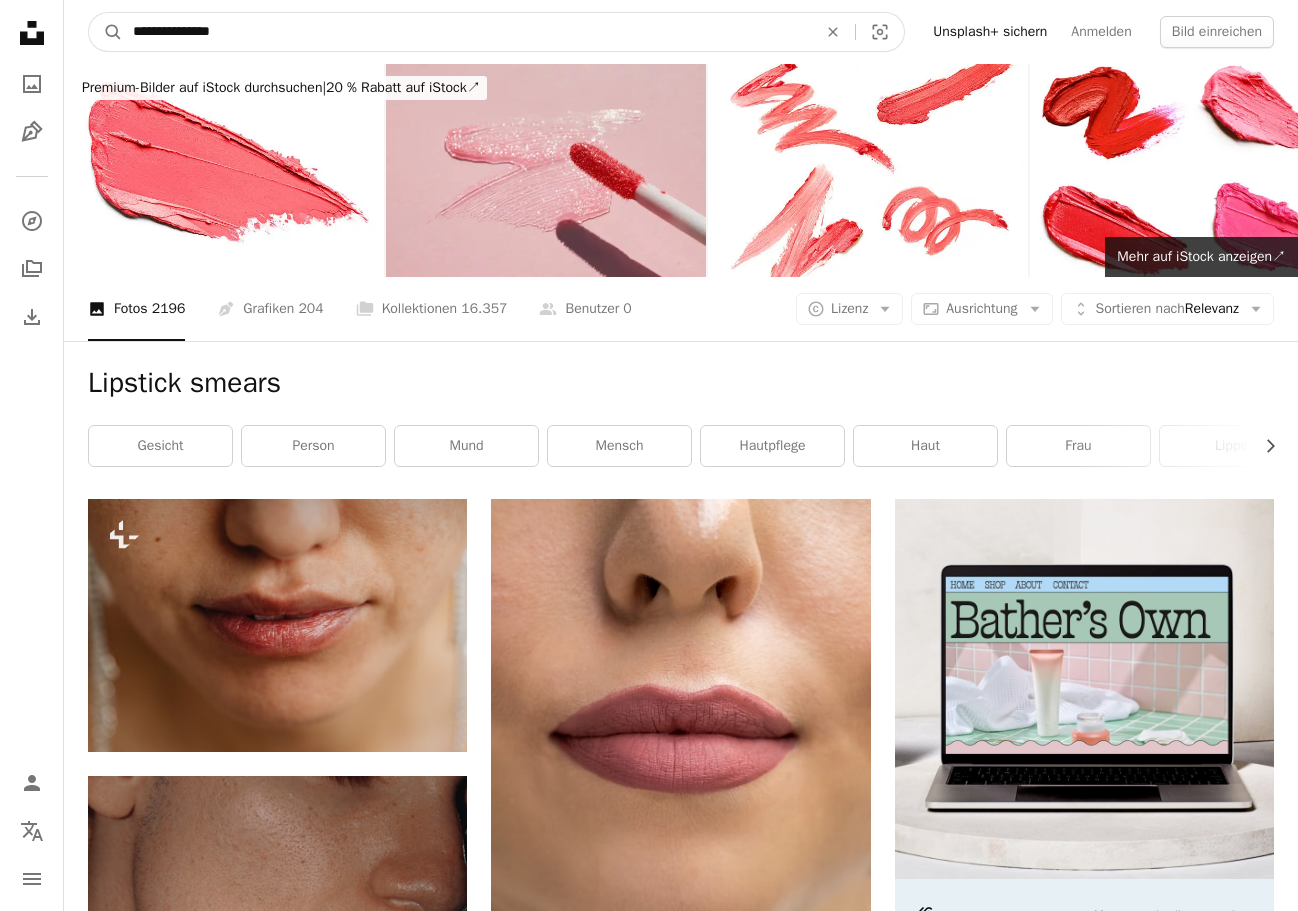 click on "**********" at bounding box center [467, 32] 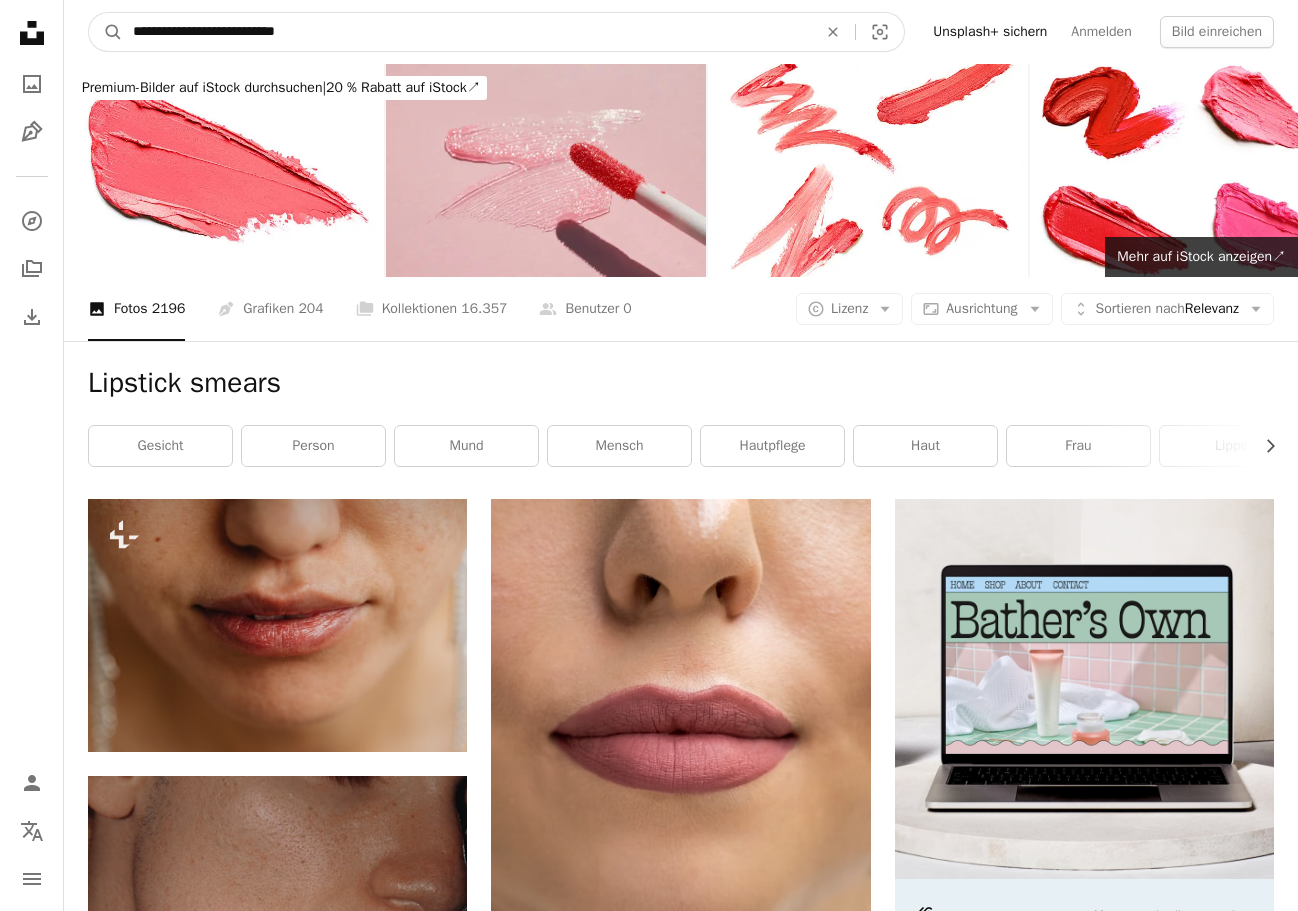 type on "**********" 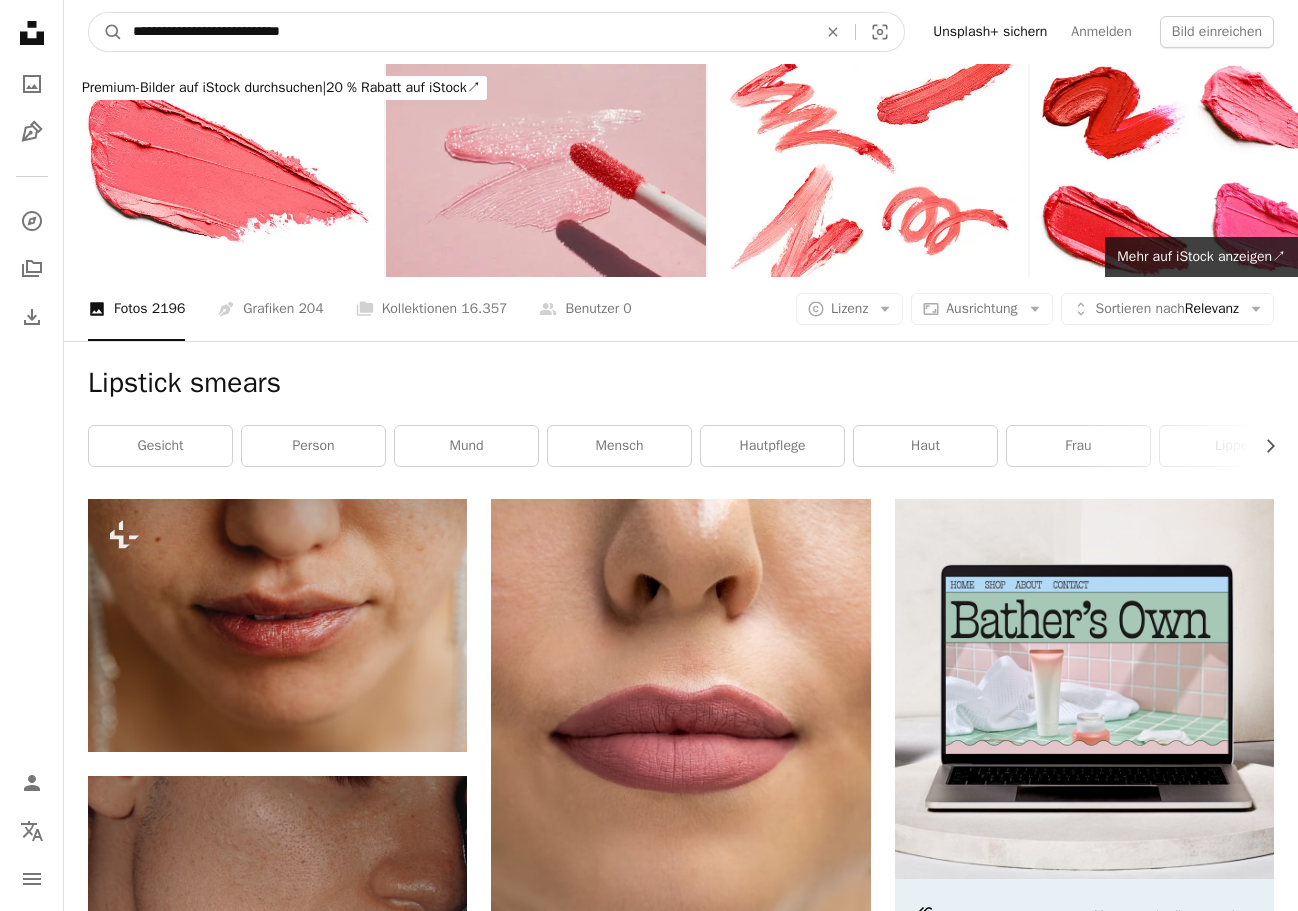 click on "A magnifying glass" at bounding box center (106, 32) 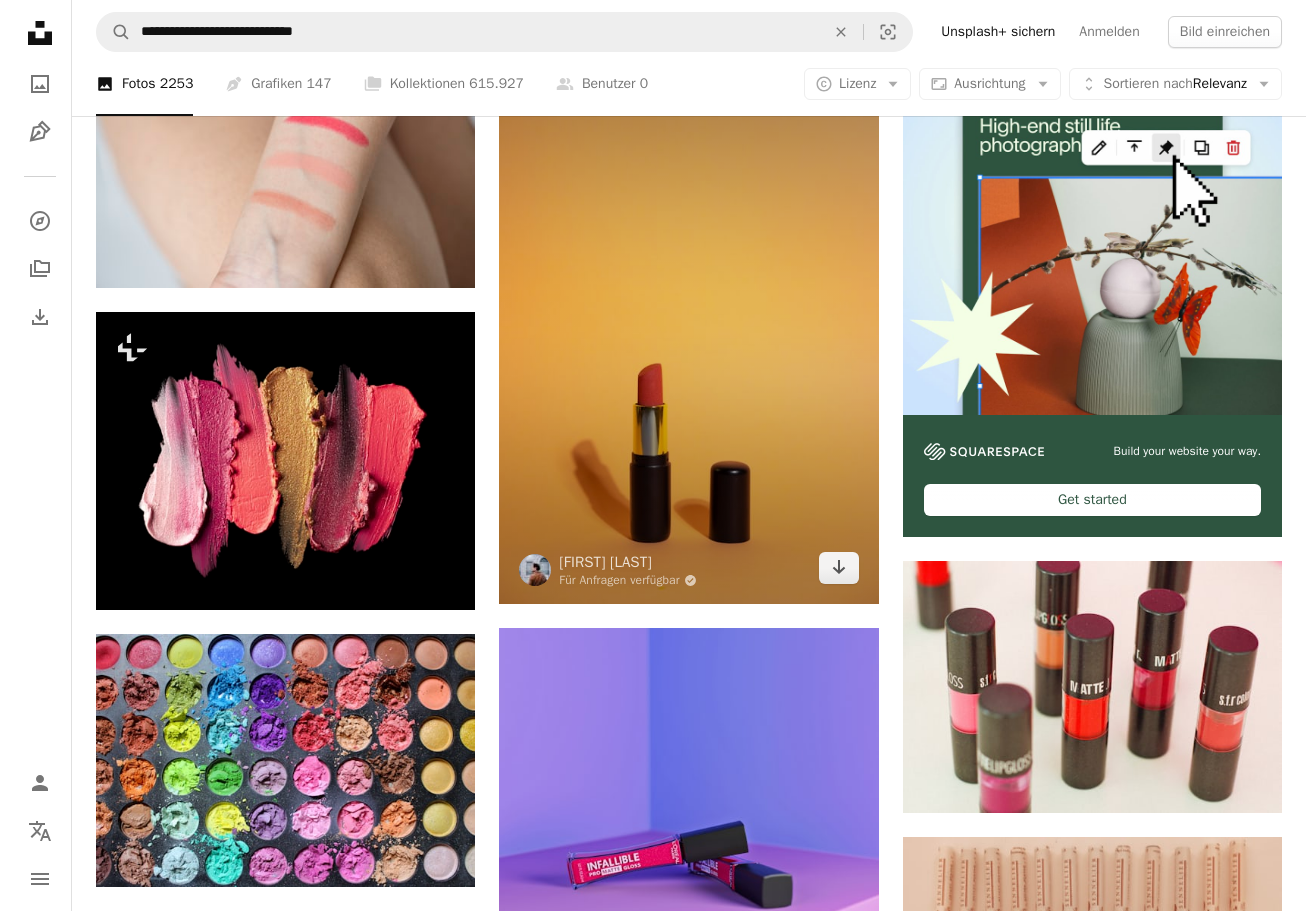 scroll, scrollTop: 500, scrollLeft: 0, axis: vertical 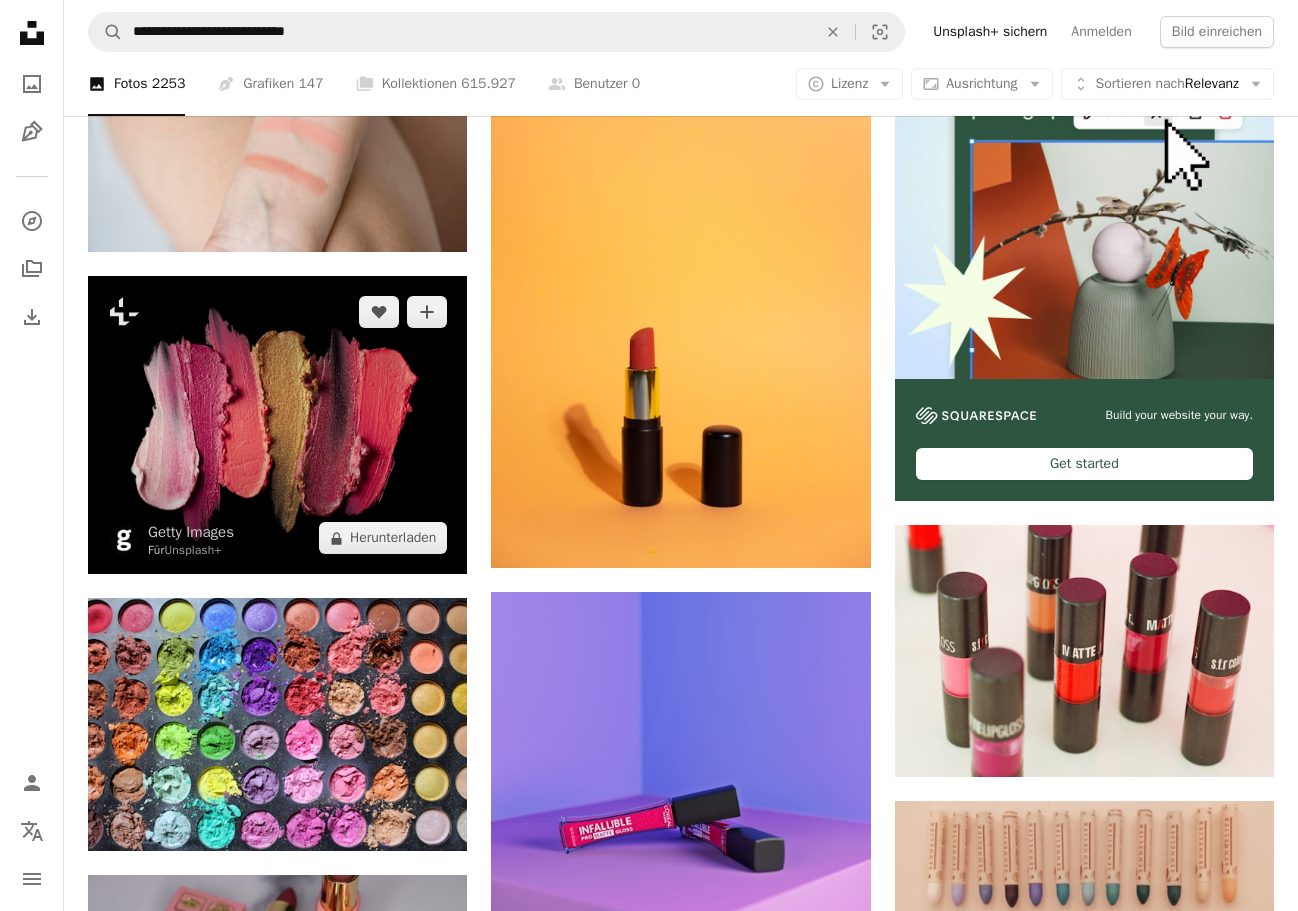 click at bounding box center [277, 425] 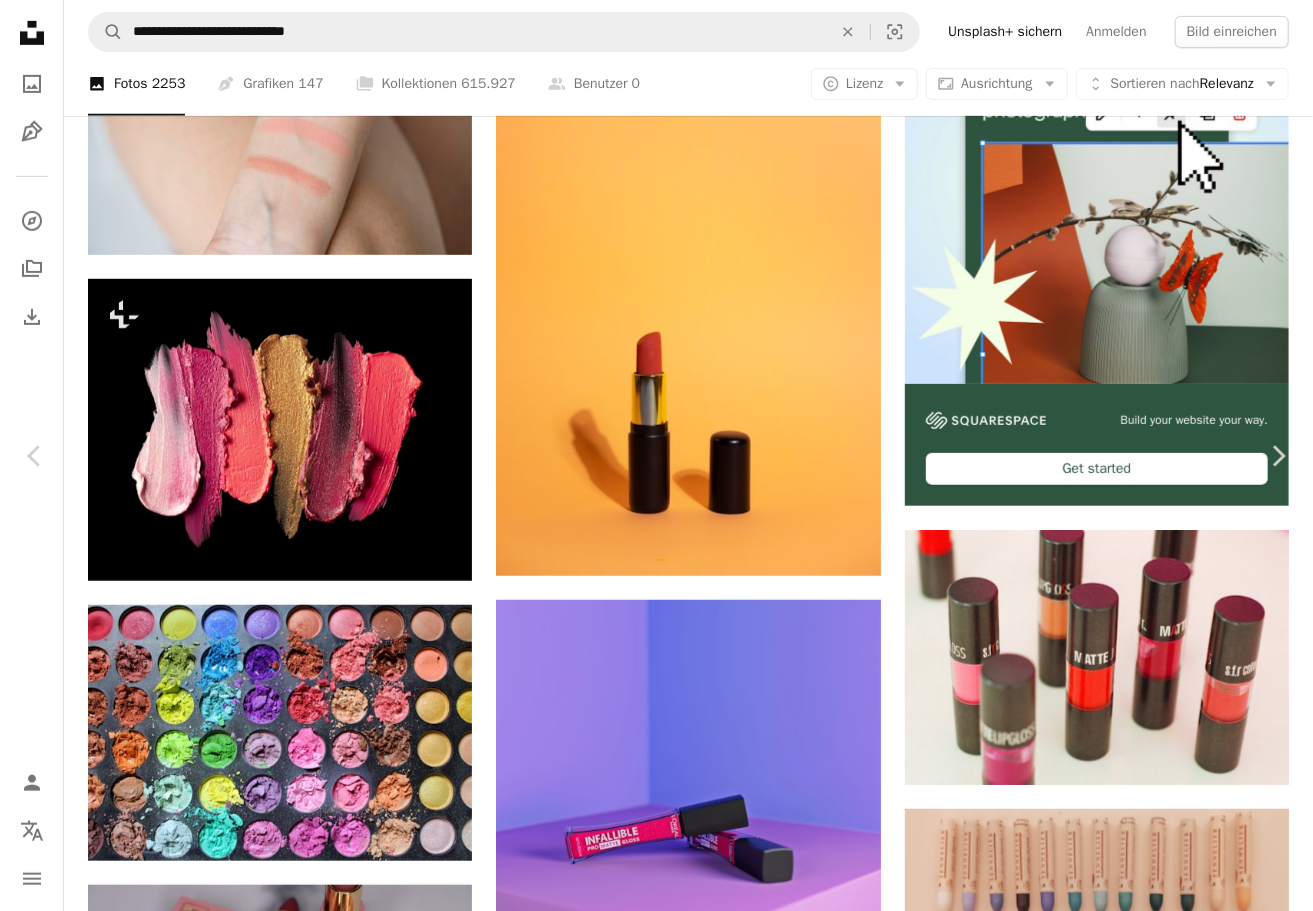 scroll, scrollTop: 100, scrollLeft: 0, axis: vertical 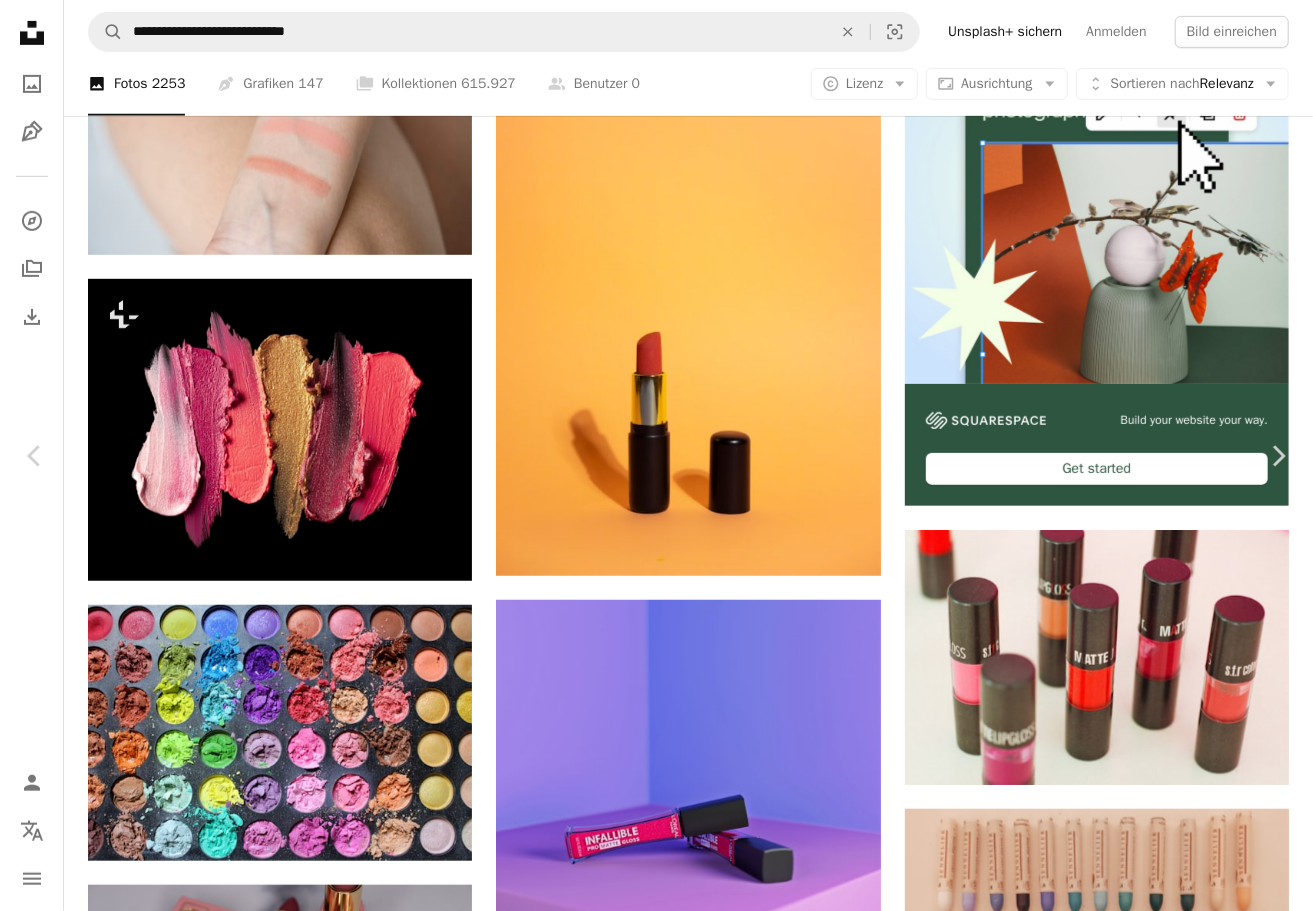 click at bounding box center (648, 4178) 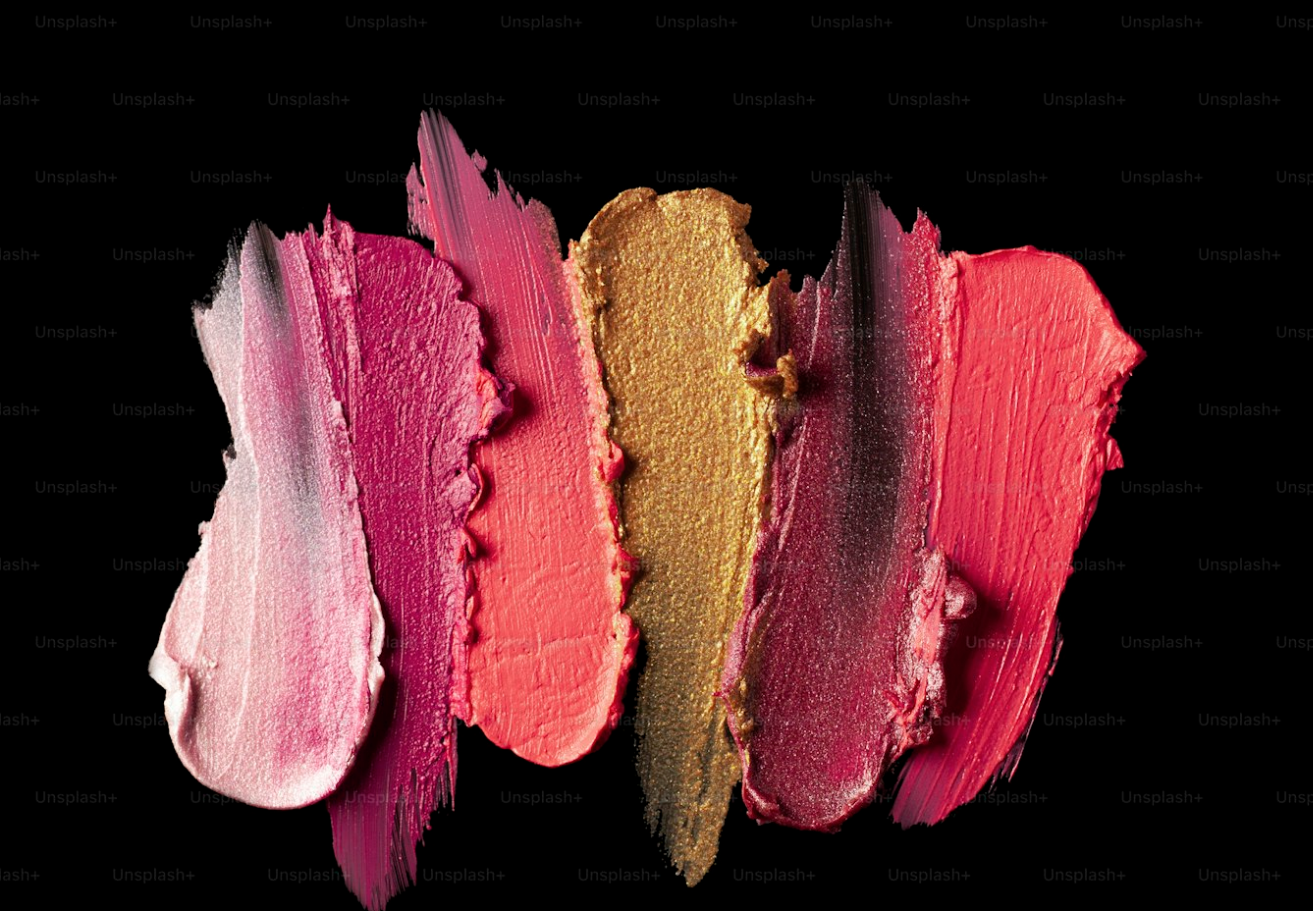 scroll, scrollTop: 49, scrollLeft: 0, axis: vertical 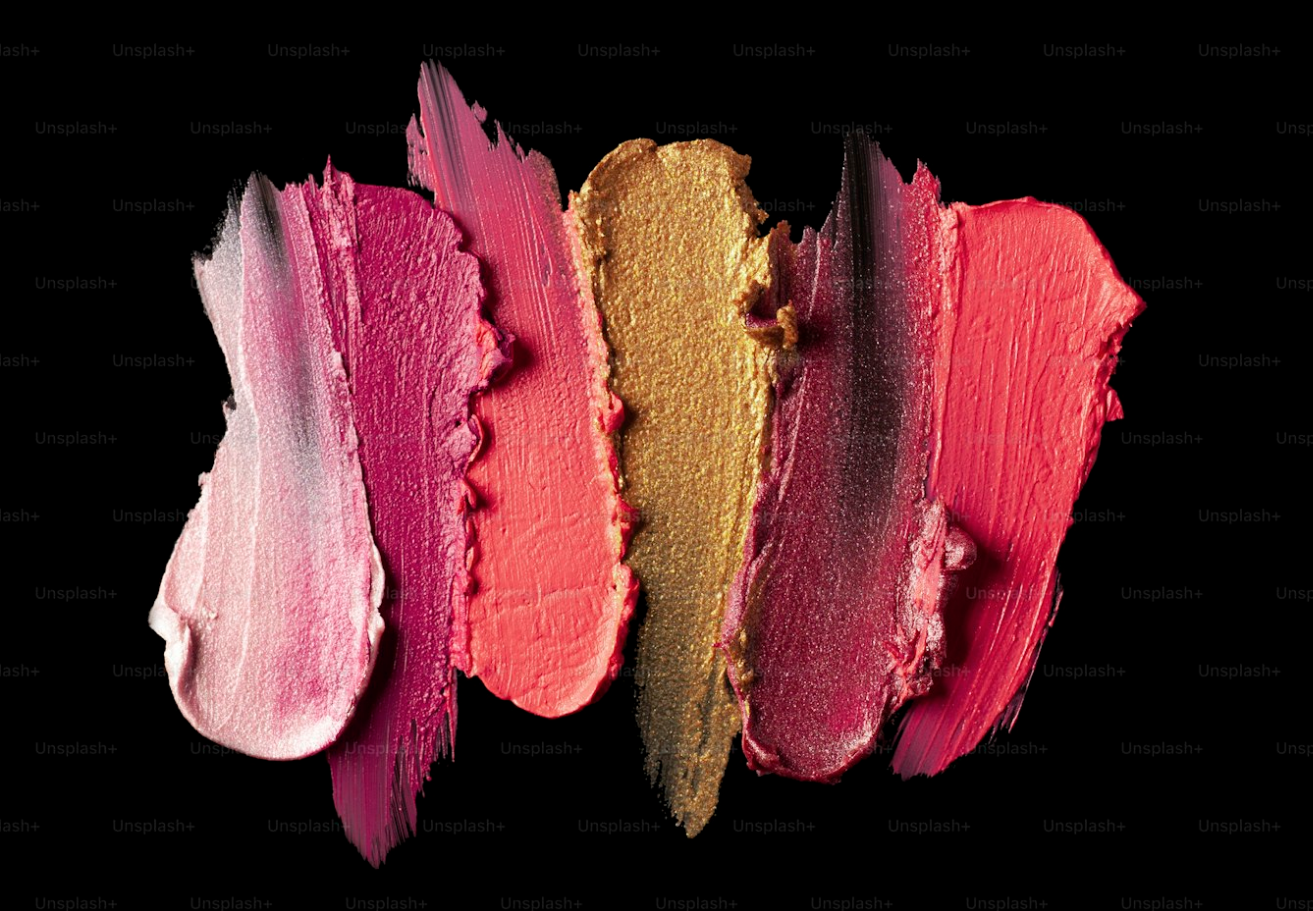 drag, startPoint x: 796, startPoint y: 465, endPoint x: 1248, endPoint y: 35, distance: 623.8622 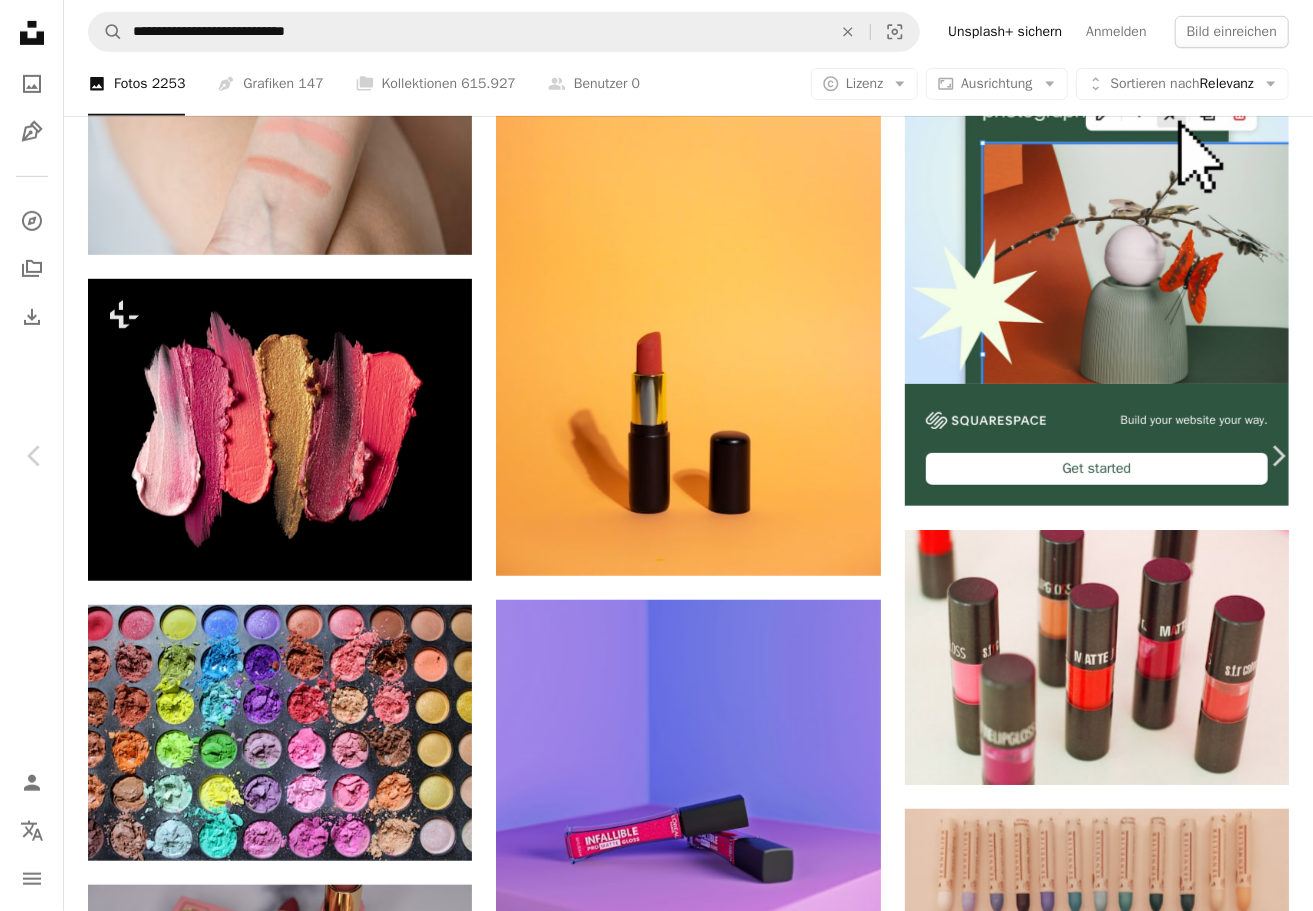 click on "A lock Herunterladen" at bounding box center [1139, 3853] 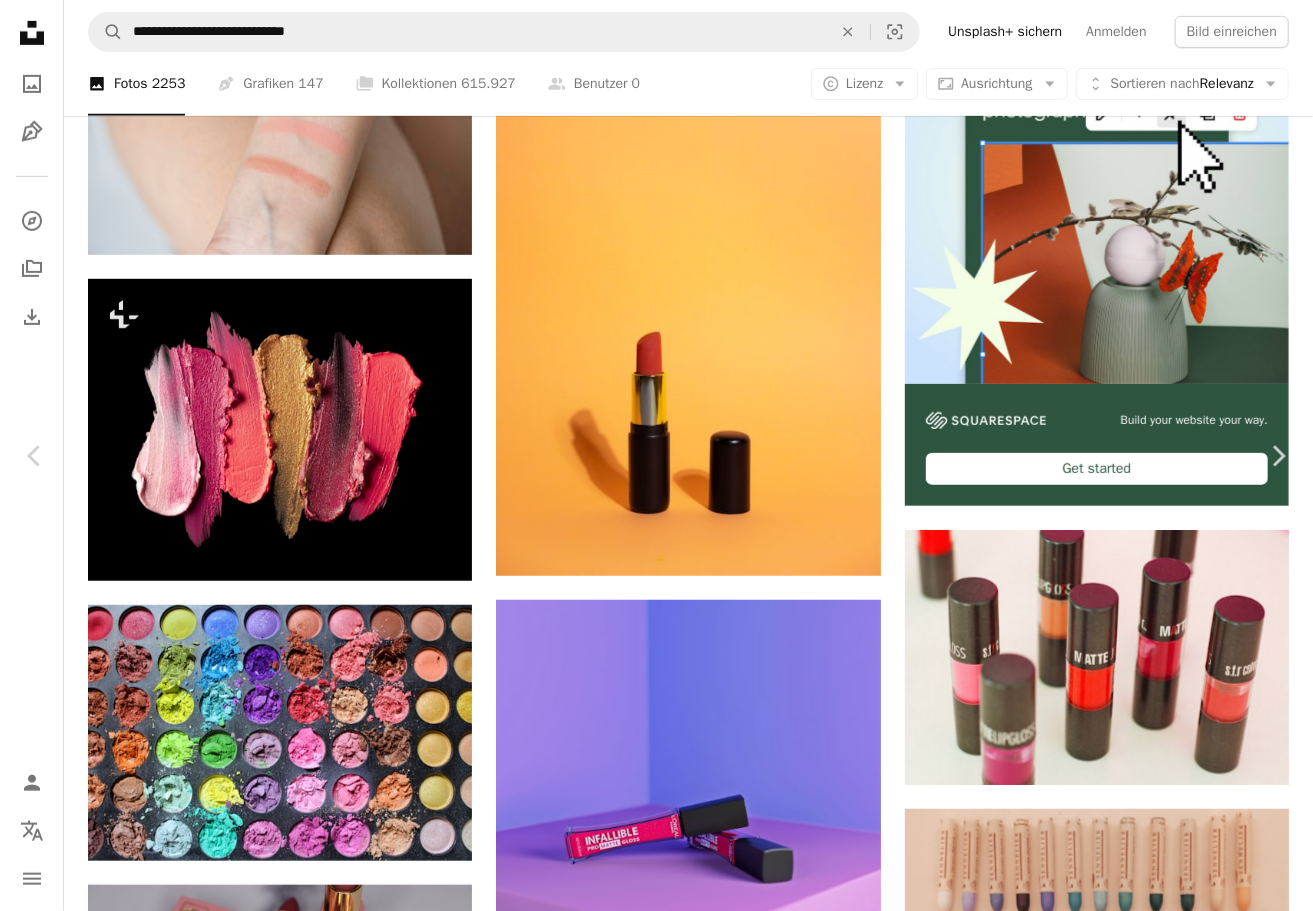 click on "An X shape Gebrauchsfertige Premium-Bilder. Profitieren Sie von unbegrenztem Zugang. A plus sign Monatlich neue Inhalte nur für Mitglieder A plus sign Beliebig viele lizenzfreie Downloads A plus sign Grafiken  Neu A plus sign Verbesserter Rechtsschutz jährlich 66 %  Rabatt monatlich 12 €   4 € EUR pro Monat * Unsplash+  sichern * Bei Zahlung pro Jahr, im Voraus in Rechnung gestellt  48 € Zuzüglich der jeweiligen MwSt. Automatische Erneuerung. Sie können jederzeit kündigen." at bounding box center [656, 4277] 